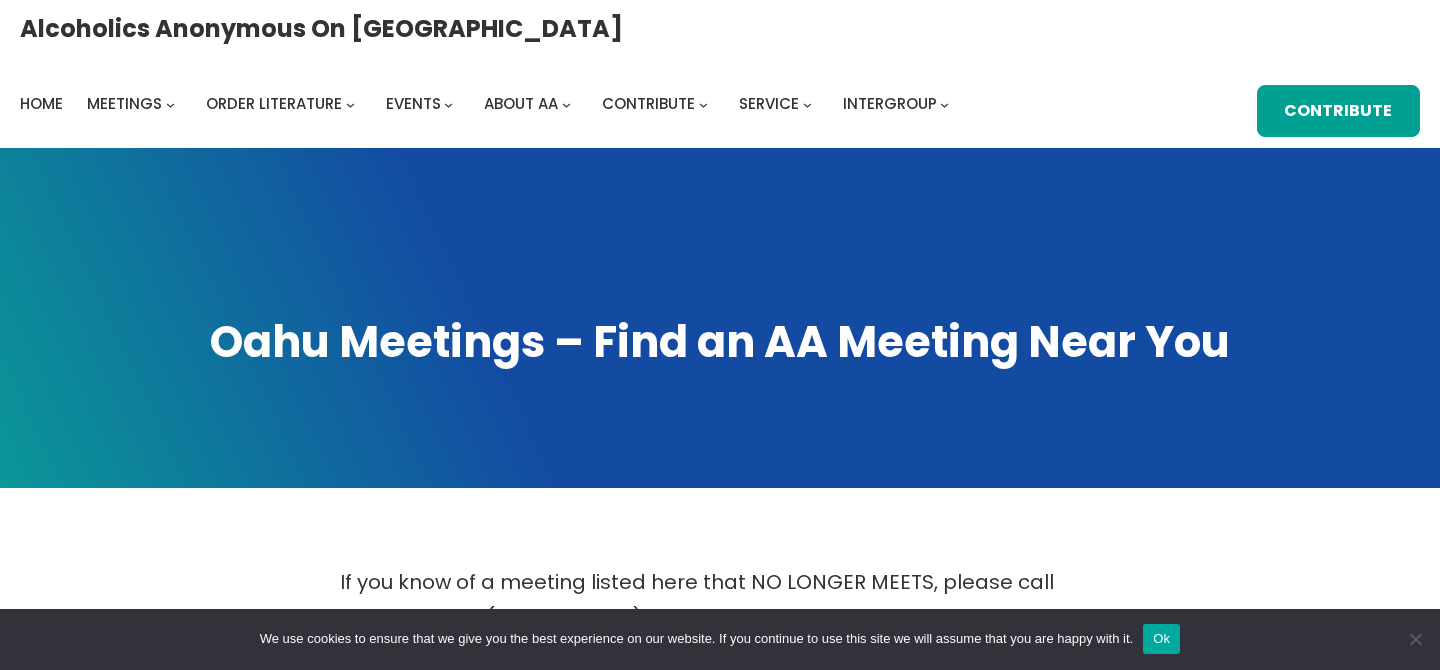 scroll, scrollTop: 817, scrollLeft: 0, axis: vertical 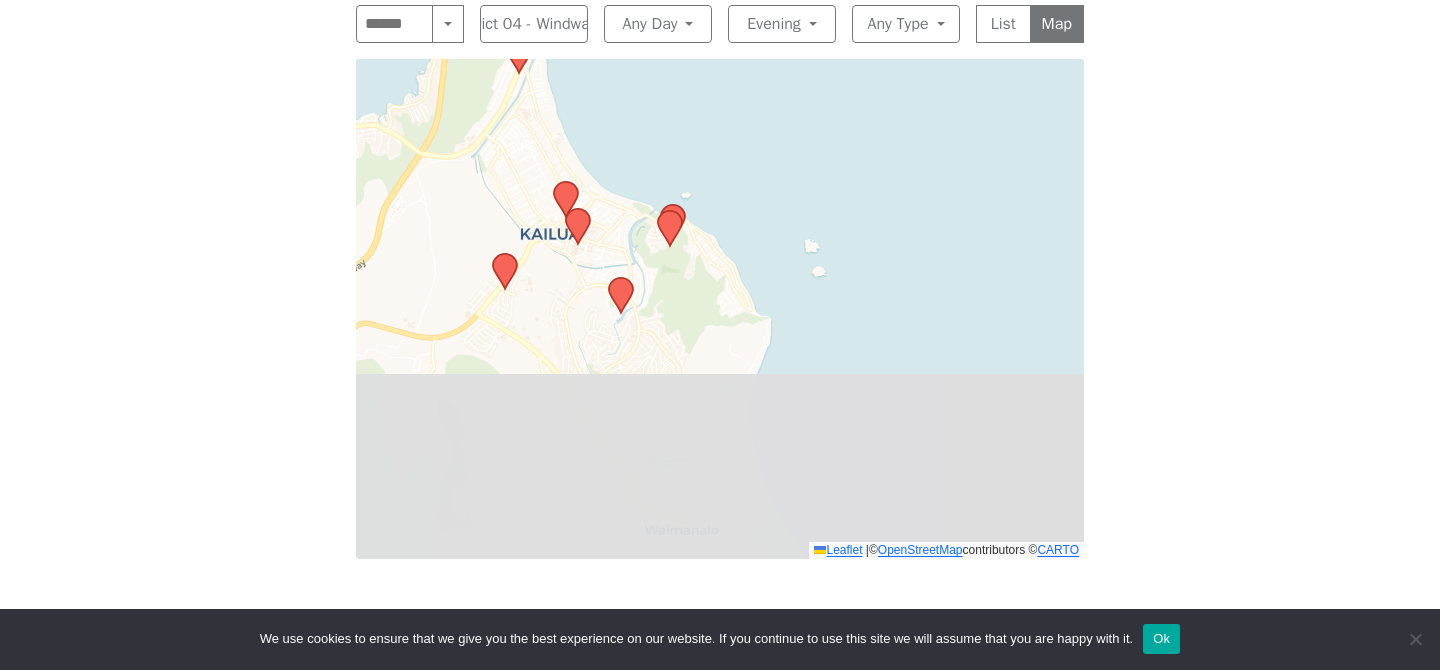 drag, startPoint x: 0, startPoint y: 0, endPoint x: 772, endPoint y: 216, distance: 801.6483 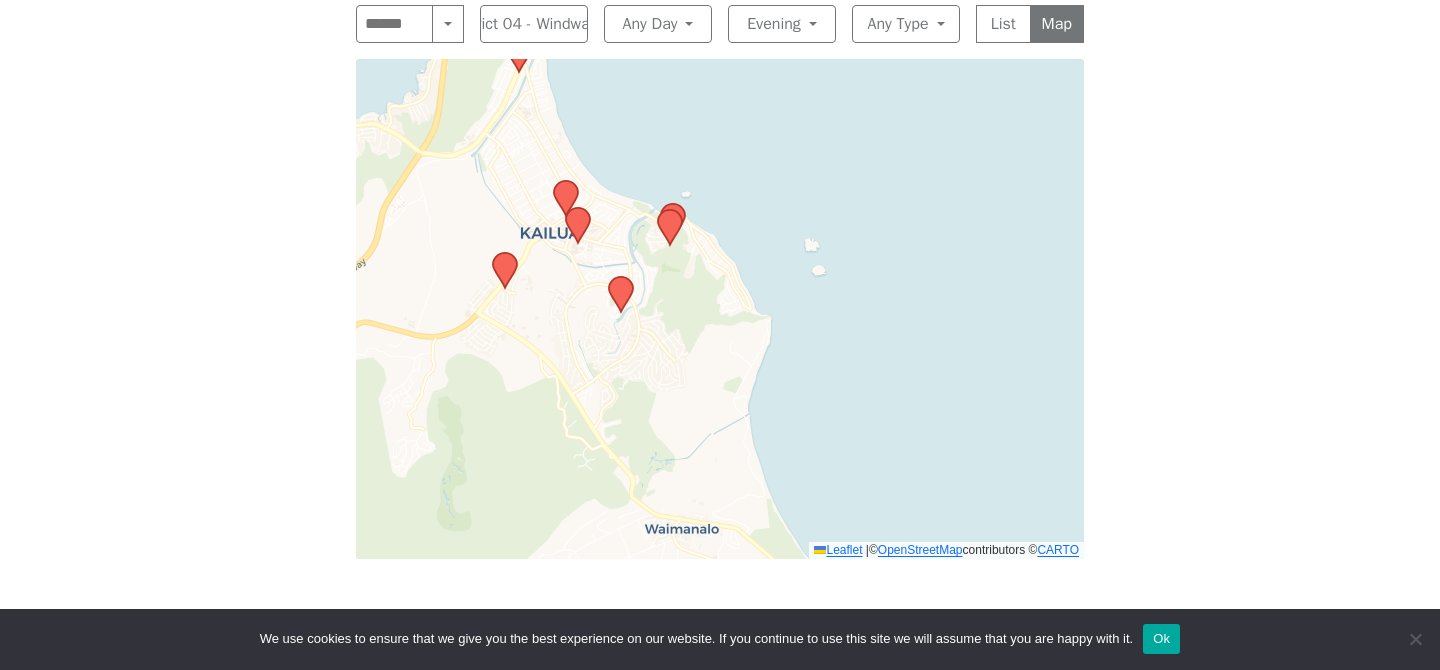 click 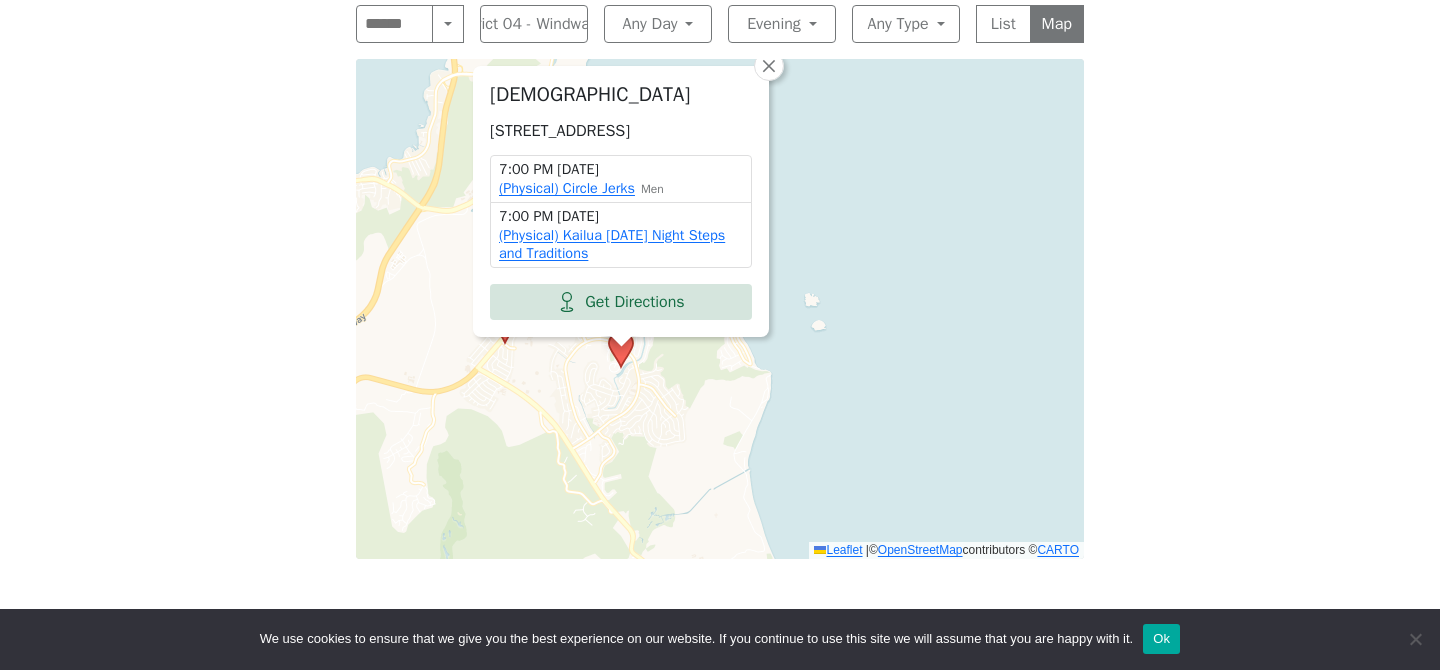 click on "Emmanuel Episcopal Church 780 Keolu Dr, Kailua, HI 96734, USA 7:00 PM Saturday (Physical) Circle Jerks Men 7:00 PM Sunday (Physical) Kailua Sunday Night Steps and Traditions Get Directions ×  Leaflet   |  ©  OpenStreetMap  contributors ©  CARTO" at bounding box center (720, 309) 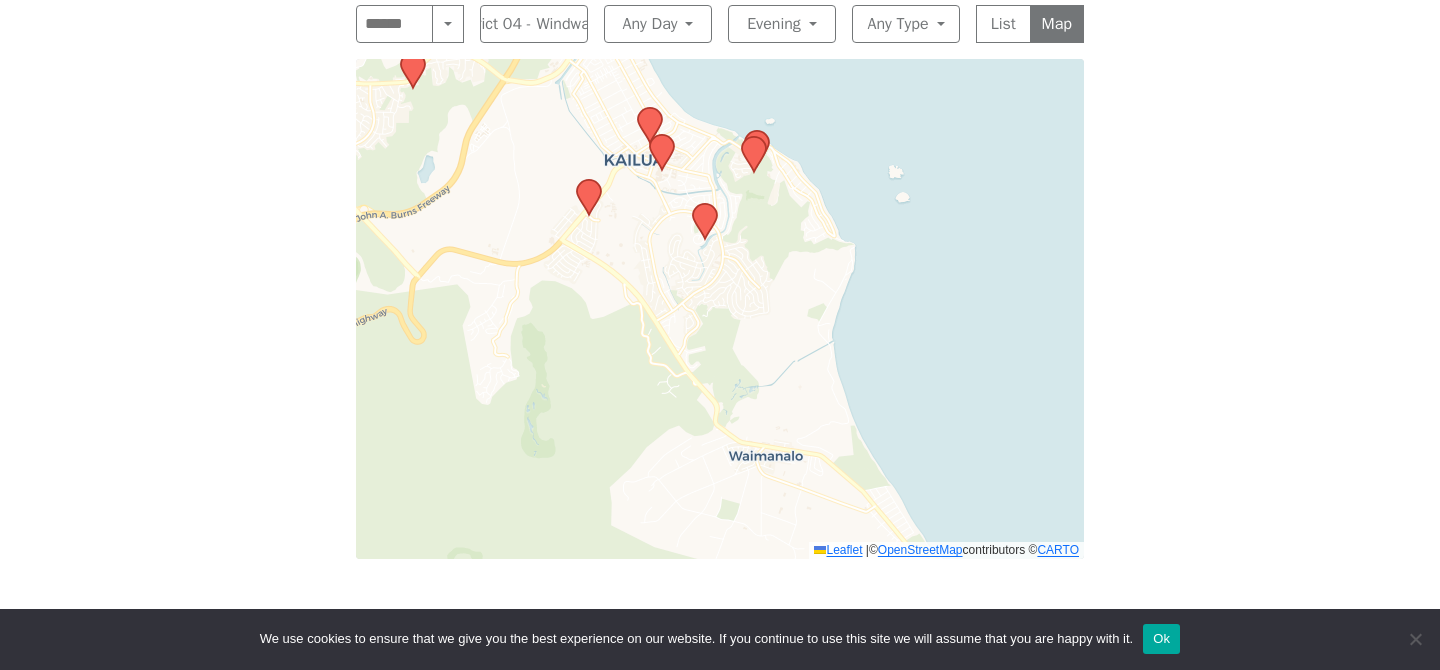 drag, startPoint x: 614, startPoint y: 420, endPoint x: 698, endPoint y: 292, distance: 153.10127 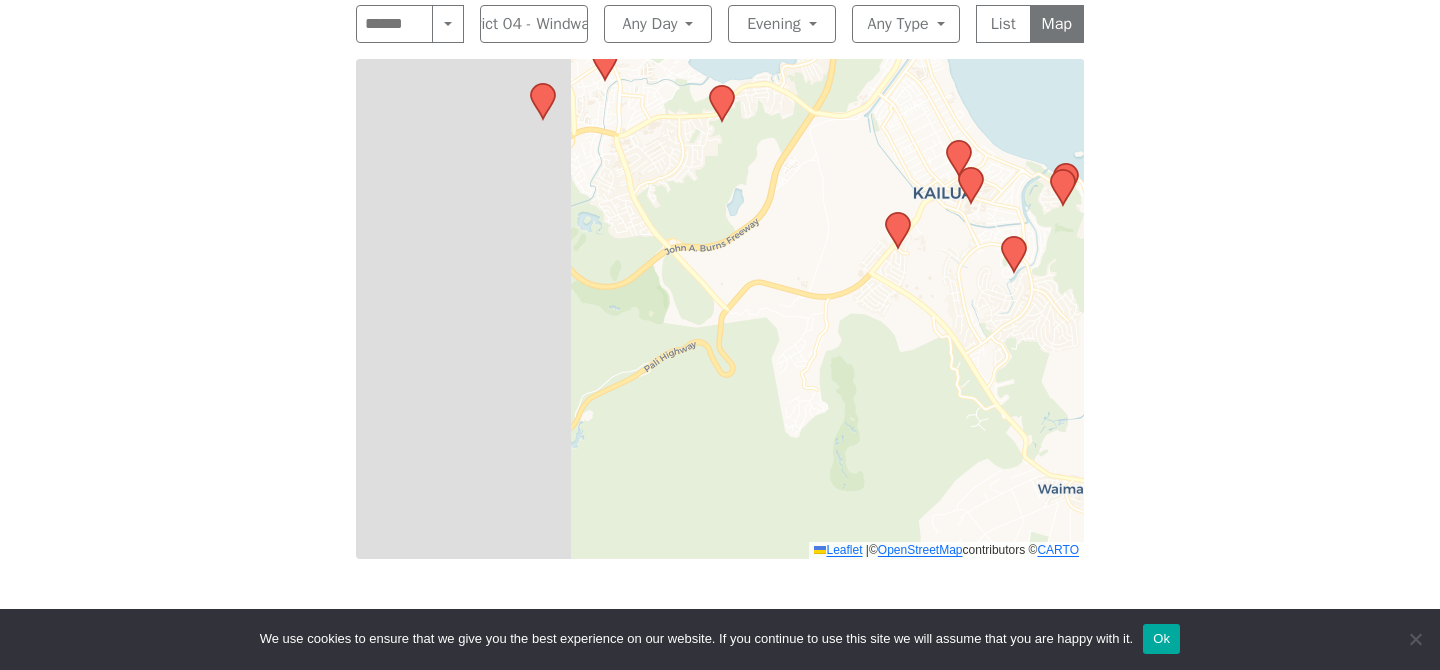 drag, startPoint x: 698, startPoint y: 292, endPoint x: 1021, endPoint y: 355, distance: 329.0866 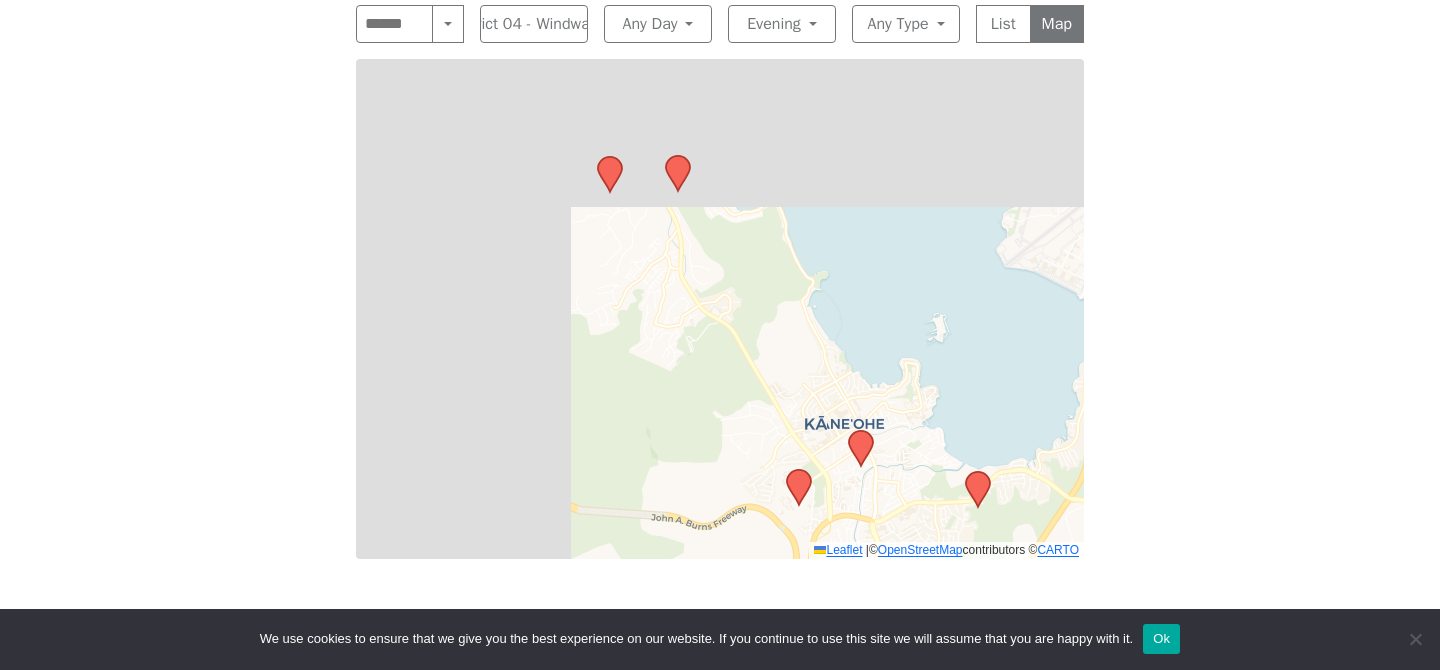 drag, startPoint x: 526, startPoint y: 152, endPoint x: 776, endPoint y: 547, distance: 467.46658 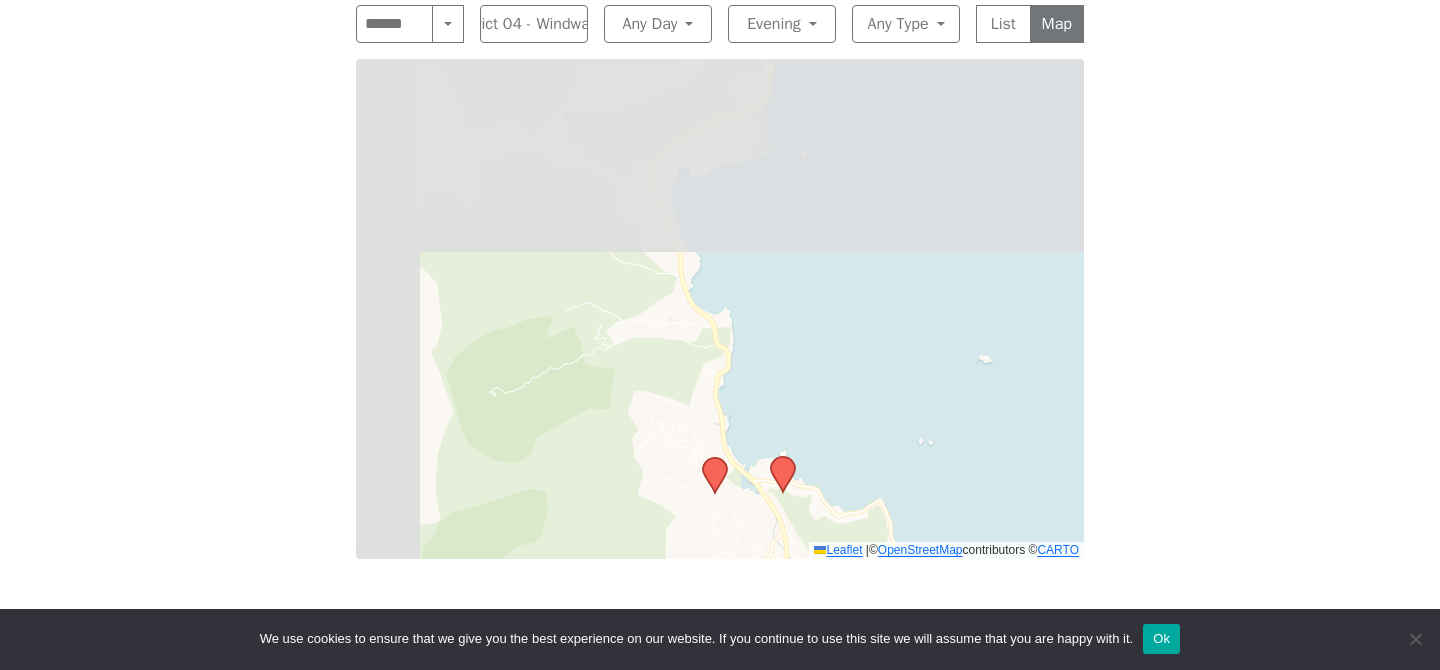 drag, startPoint x: 626, startPoint y: 178, endPoint x: 730, endPoint y: 469, distance: 309.02588 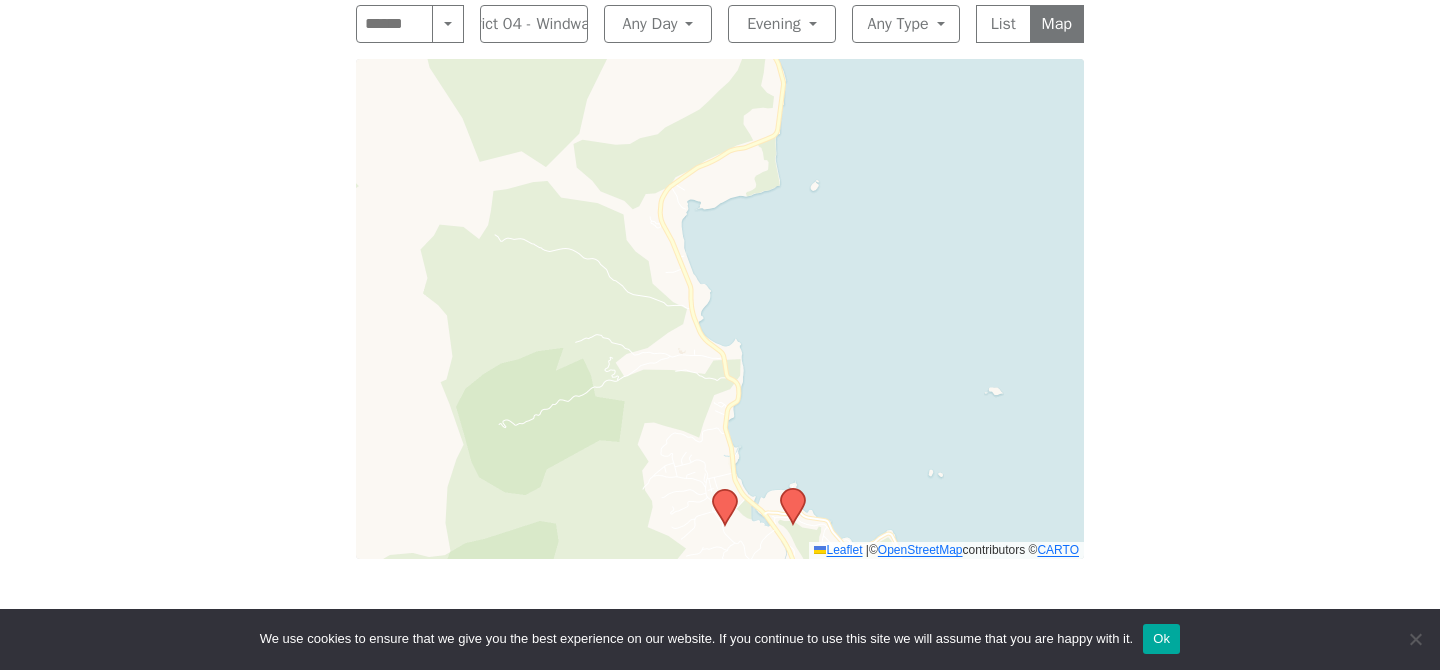 click 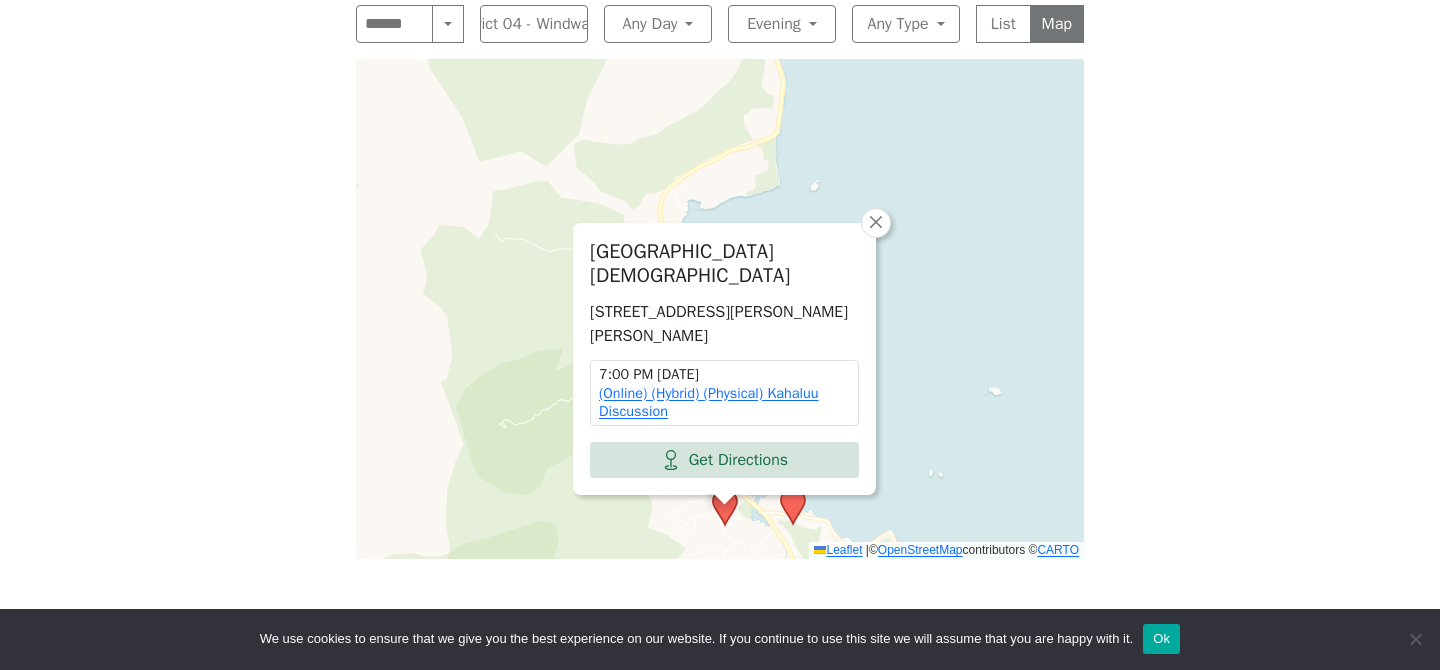 click on "Kahaluu United Methodist Church 47-253 Waihee Rd, Kaneohe, HI 96744, USA 7:00 PM Saturday (Online) (Hybrid) (Physical) Kahaluu Discussion Get Directions ×  Leaflet   |  ©  OpenStreetMap  contributors ©  CARTO" at bounding box center [720, 309] 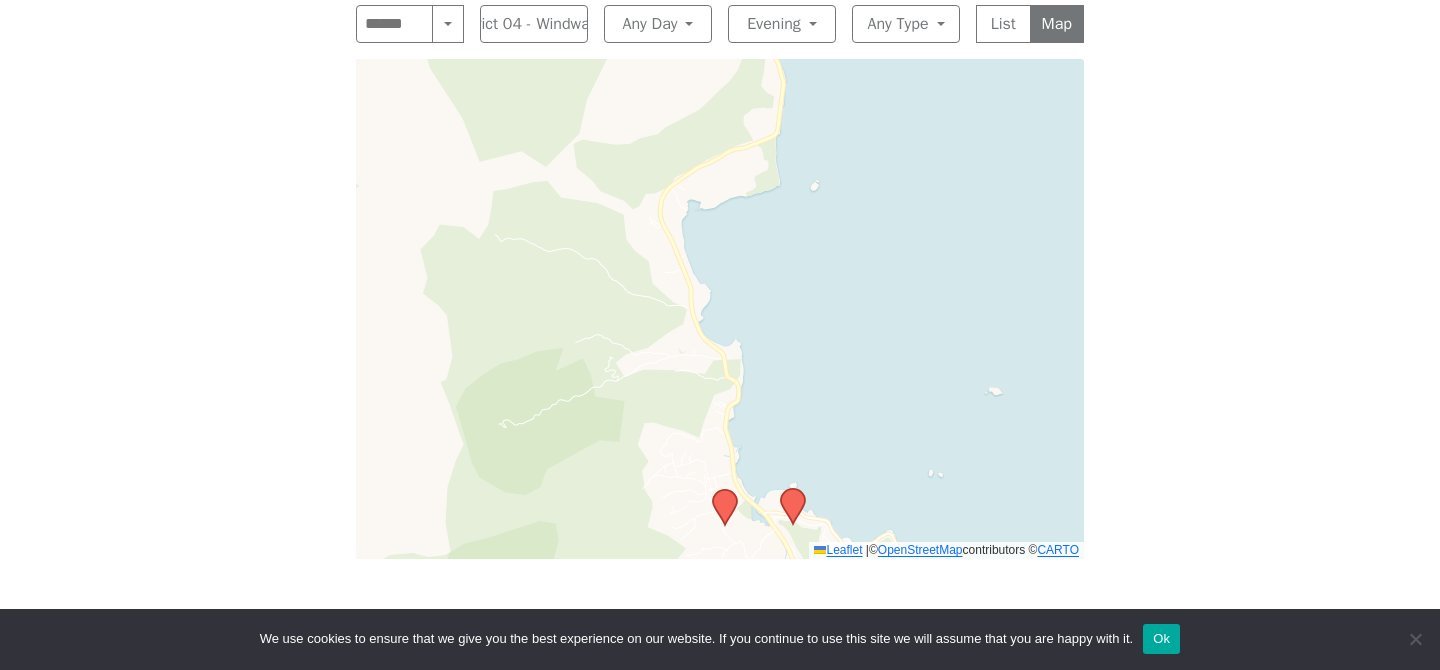 click 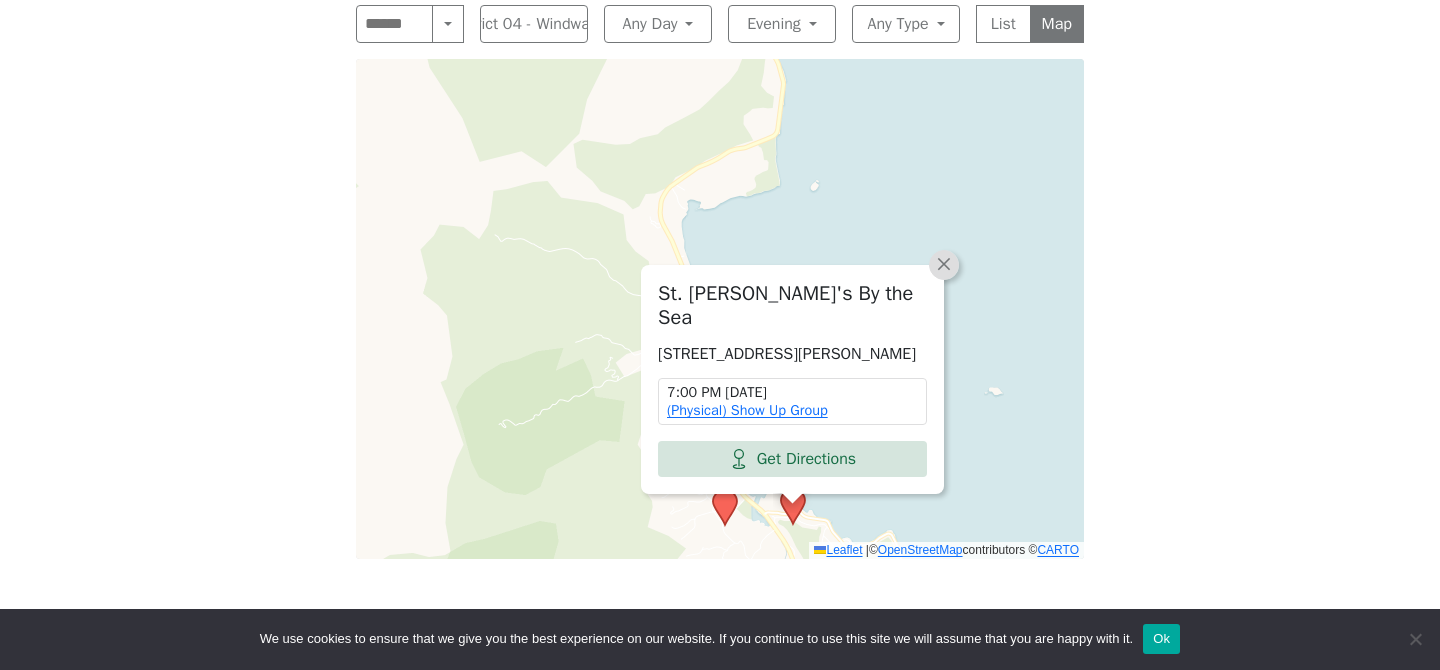 click on "×" at bounding box center (944, 263) 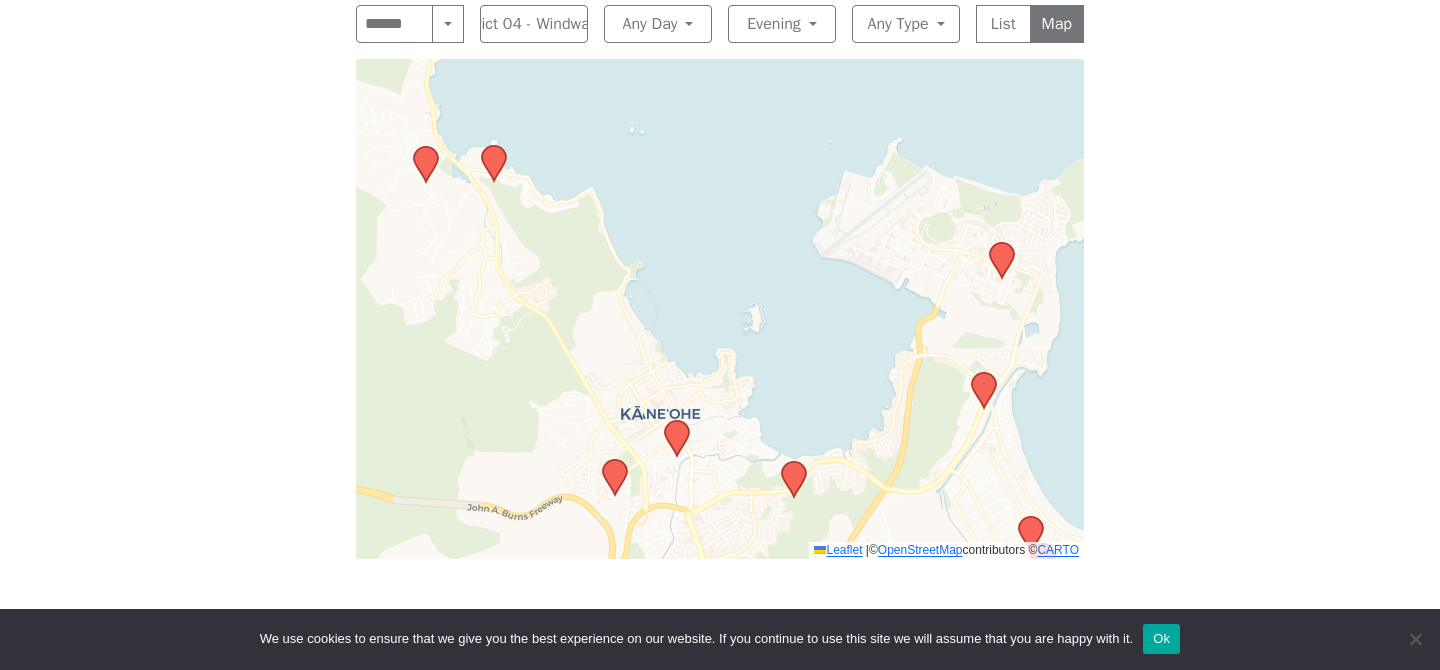 drag, startPoint x: 965, startPoint y: 290, endPoint x: 668, endPoint y: -52, distance: 452.96027 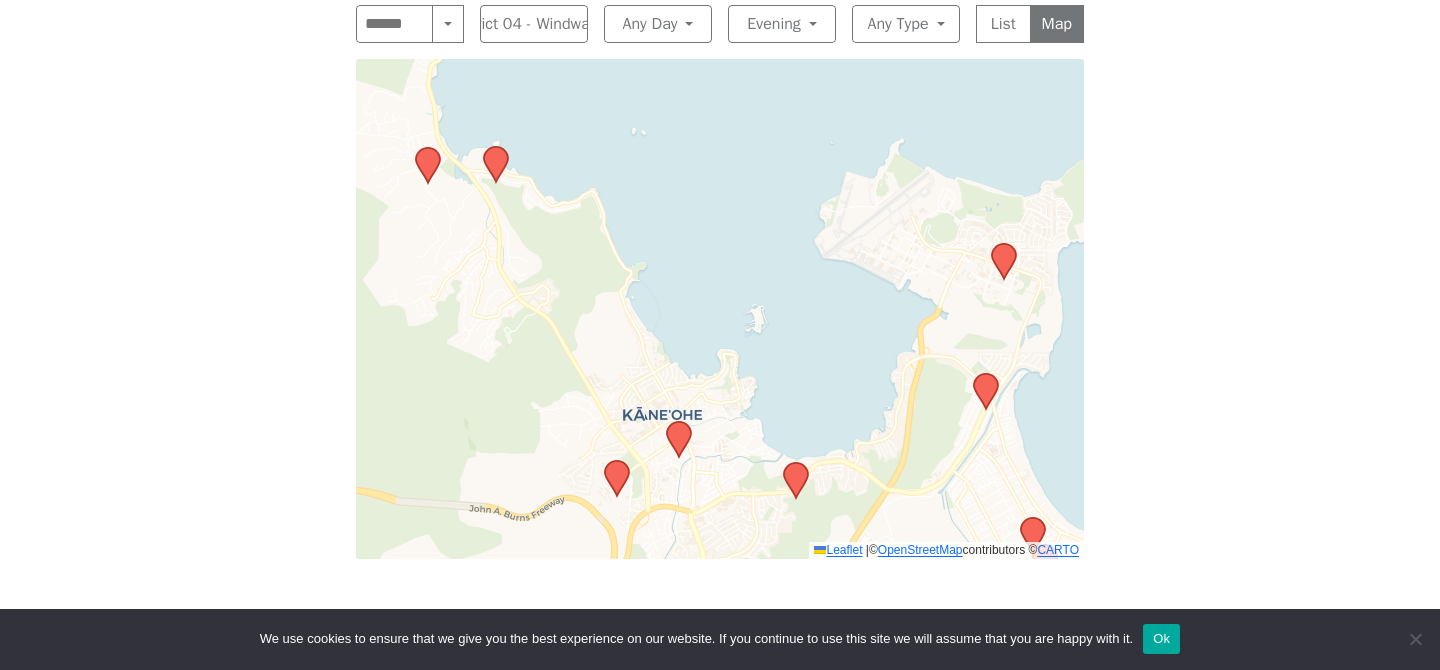 click 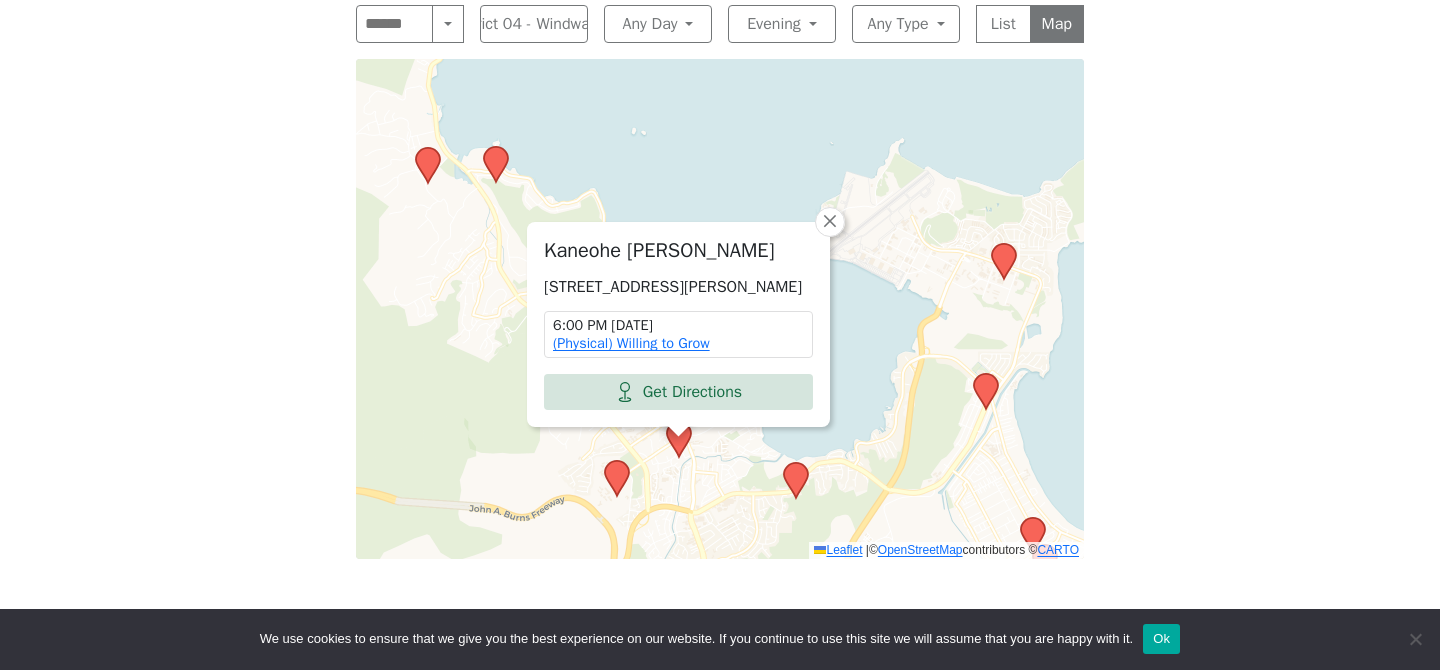 click 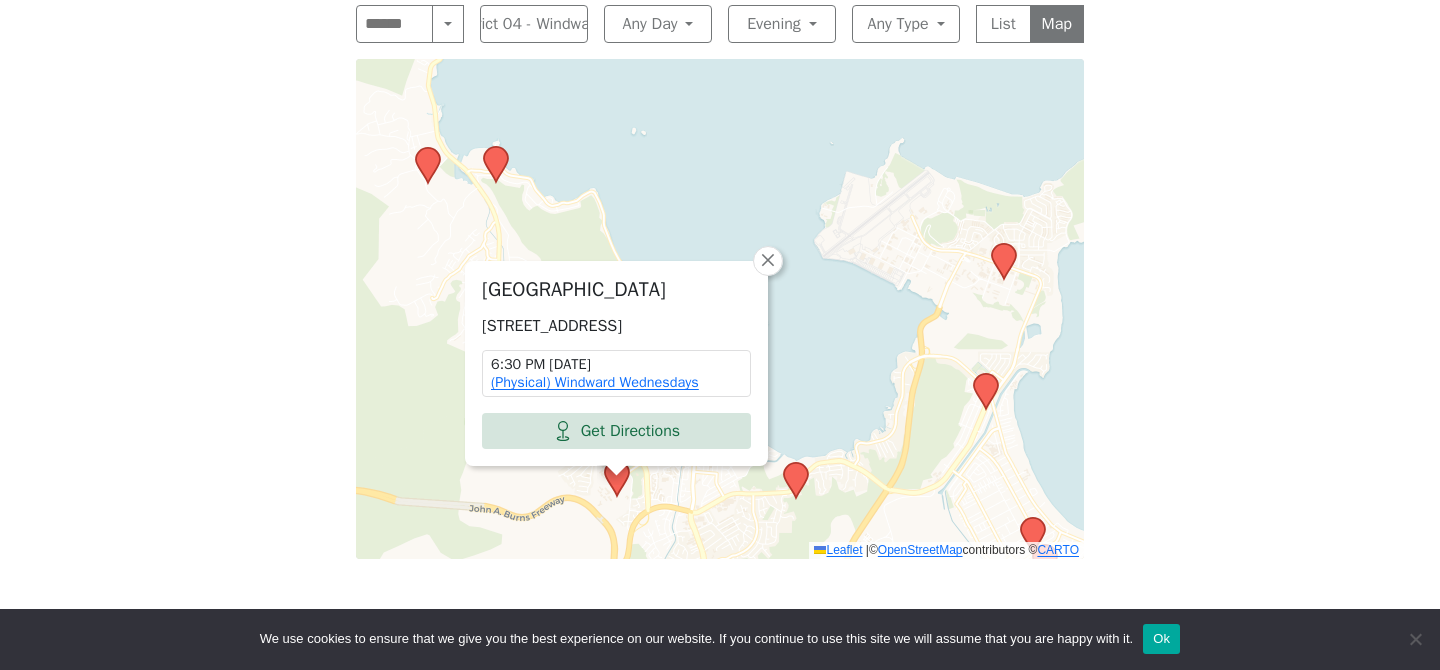 click 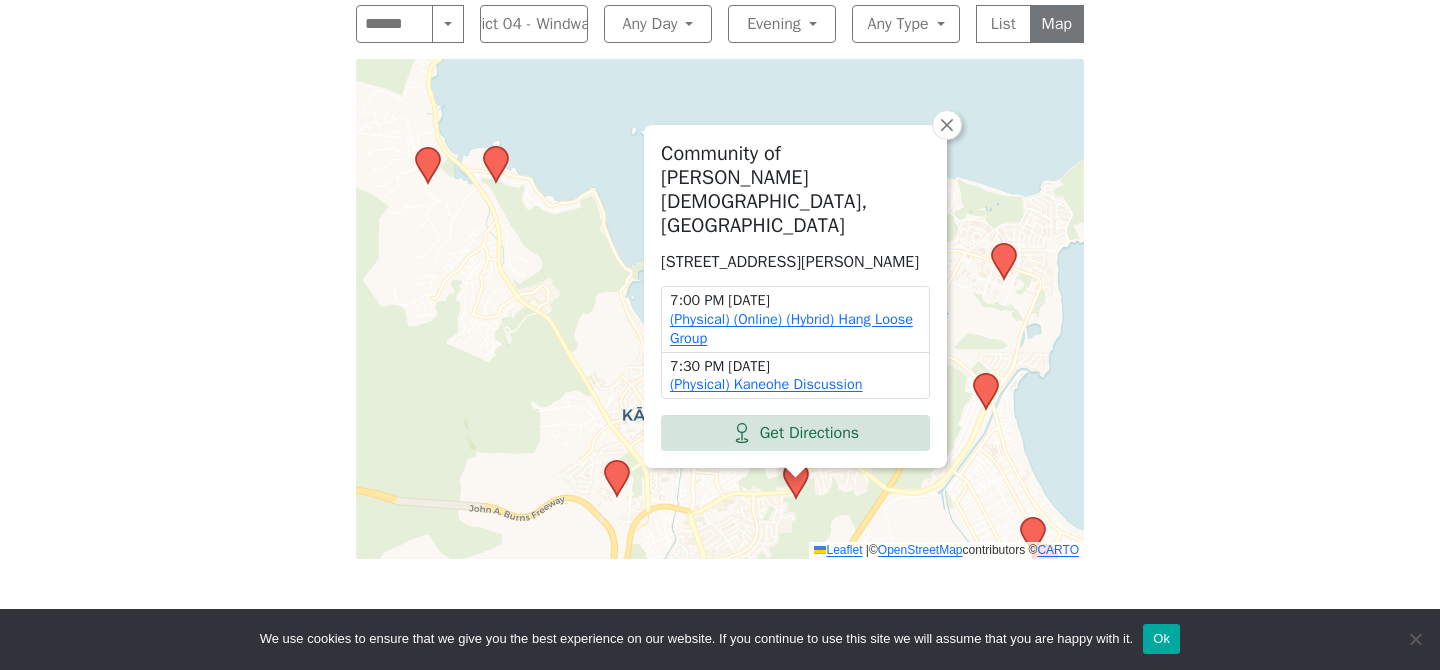 click 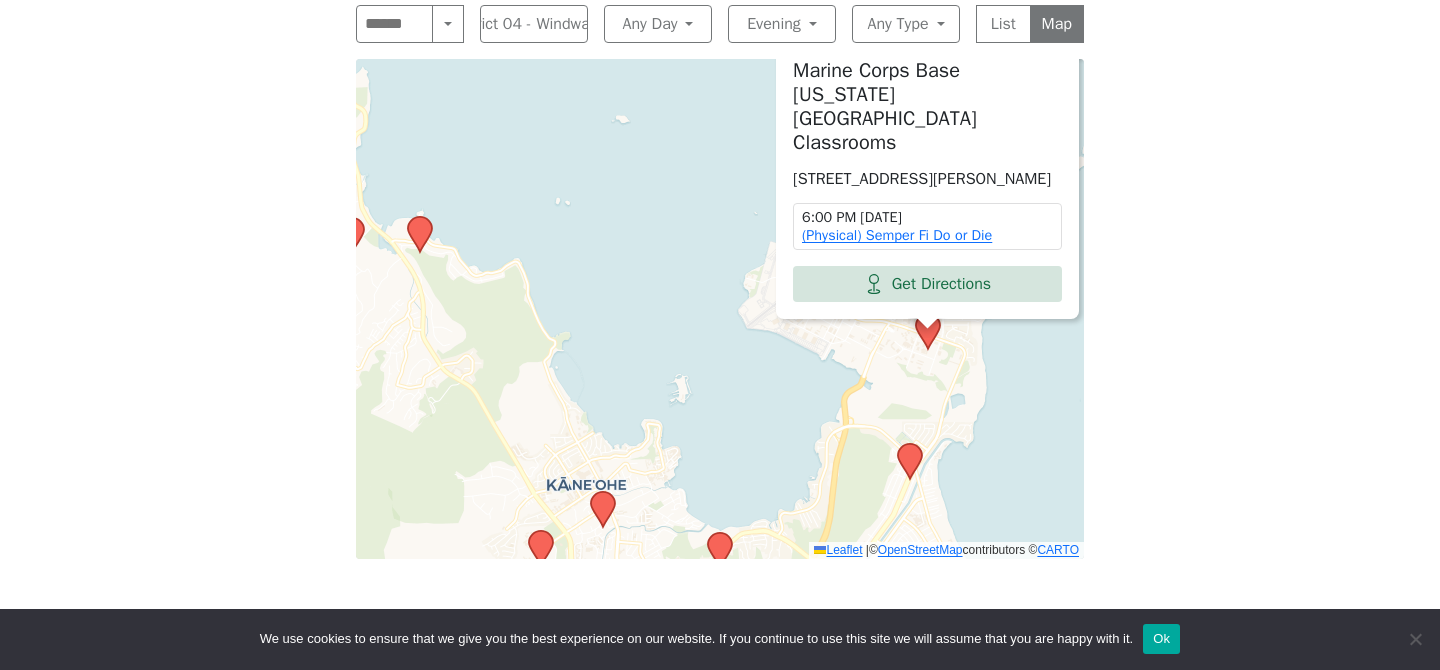 click 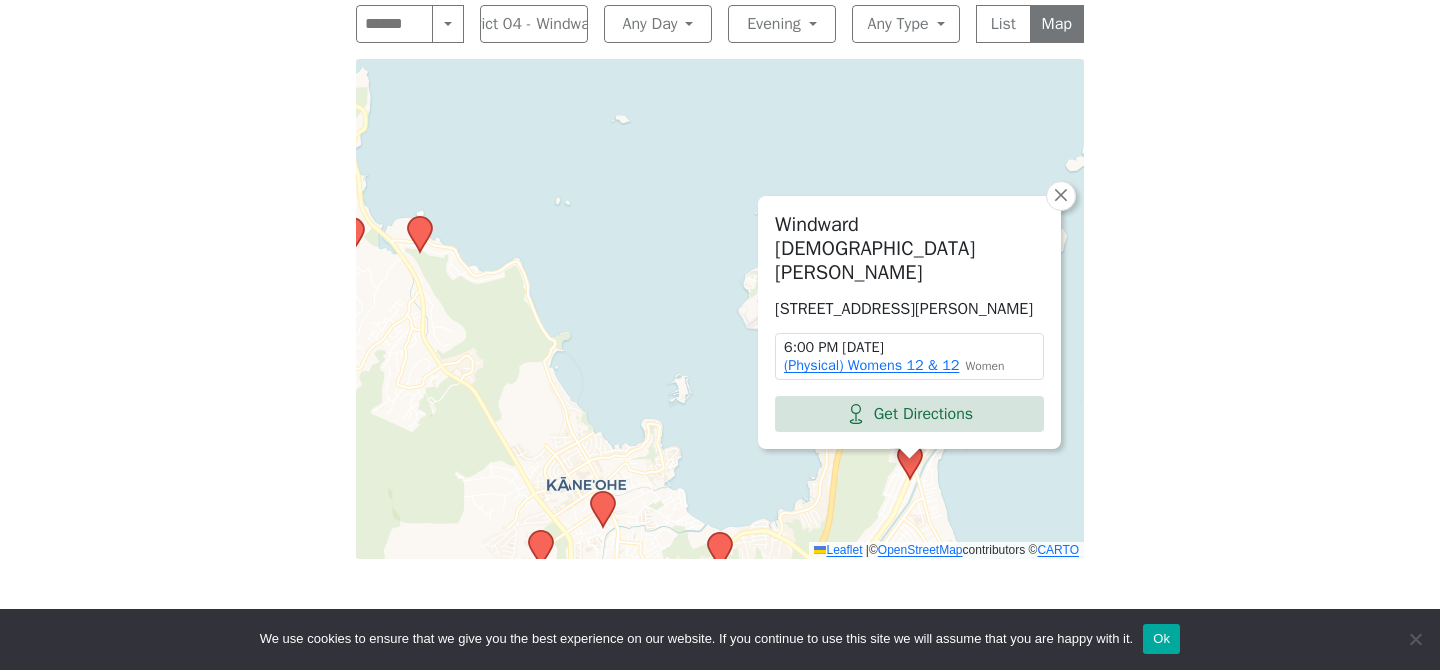 click on "Windward United Church of Christ 38 Kaneohe Bay Dr, Kailua, HI 96734, USA 6:00 PM Tuesday (Physical) Womens 12 & 12 Women Get Directions ×  Leaflet   |  ©  OpenStreetMap  contributors ©  CARTO" at bounding box center [720, 309] 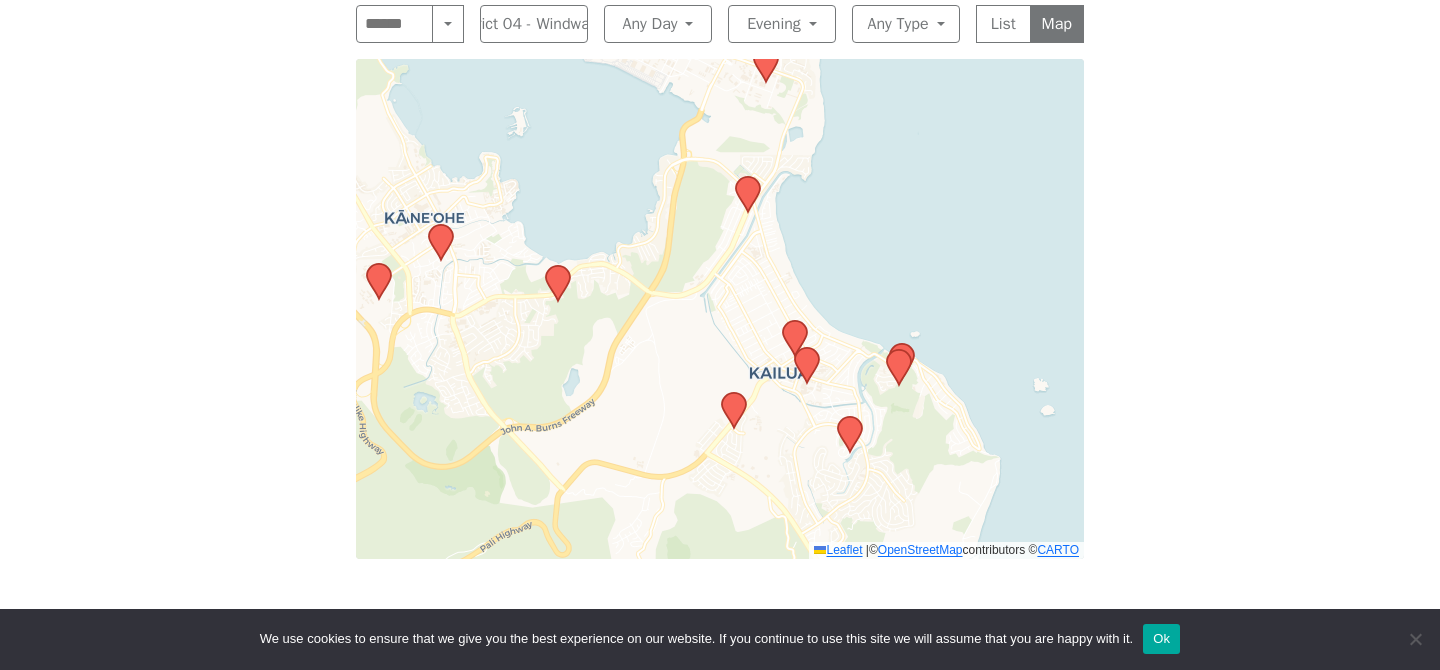 drag, startPoint x: 748, startPoint y: 406, endPoint x: 583, endPoint y: 135, distance: 317.27905 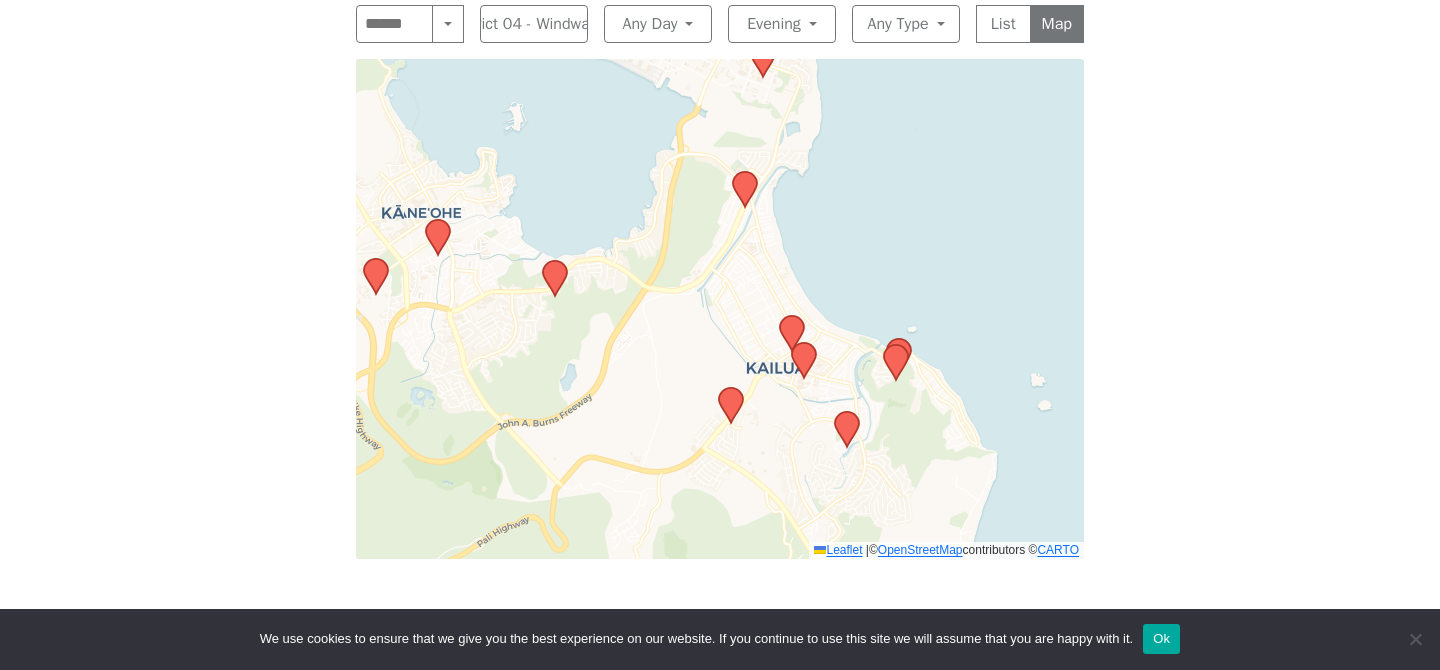 click 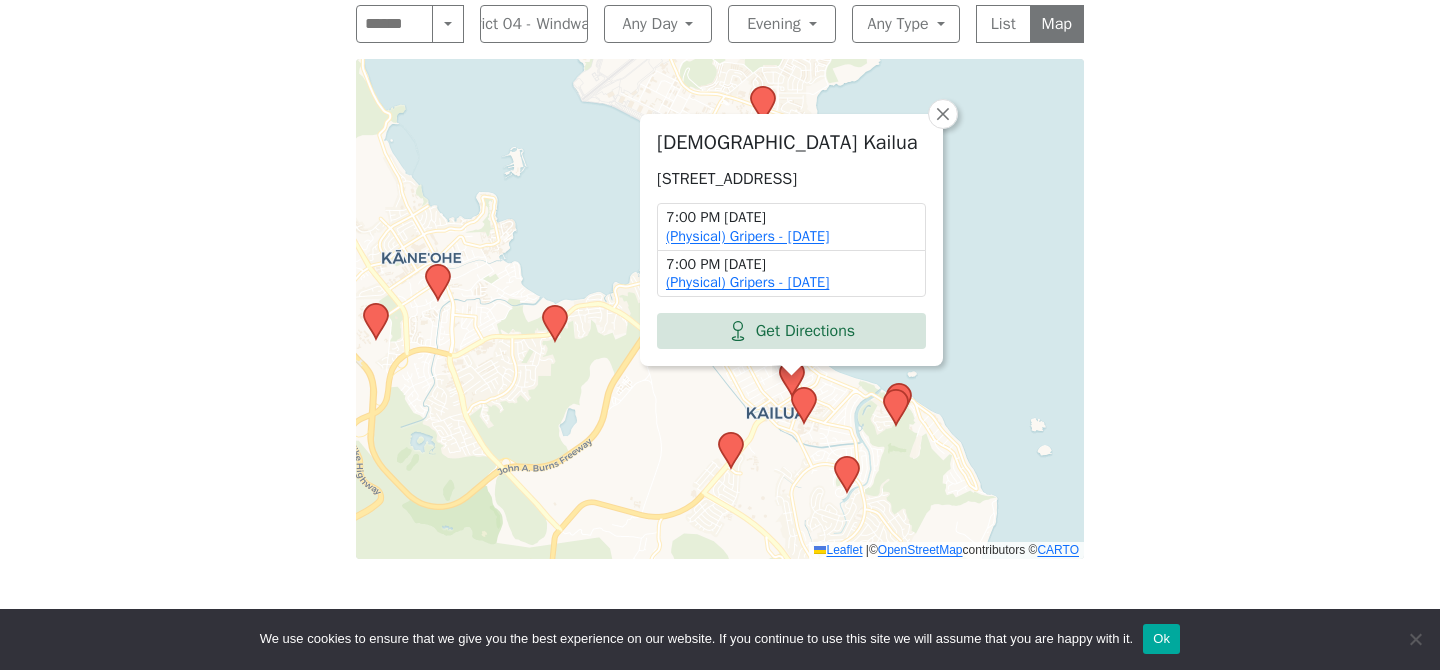 click 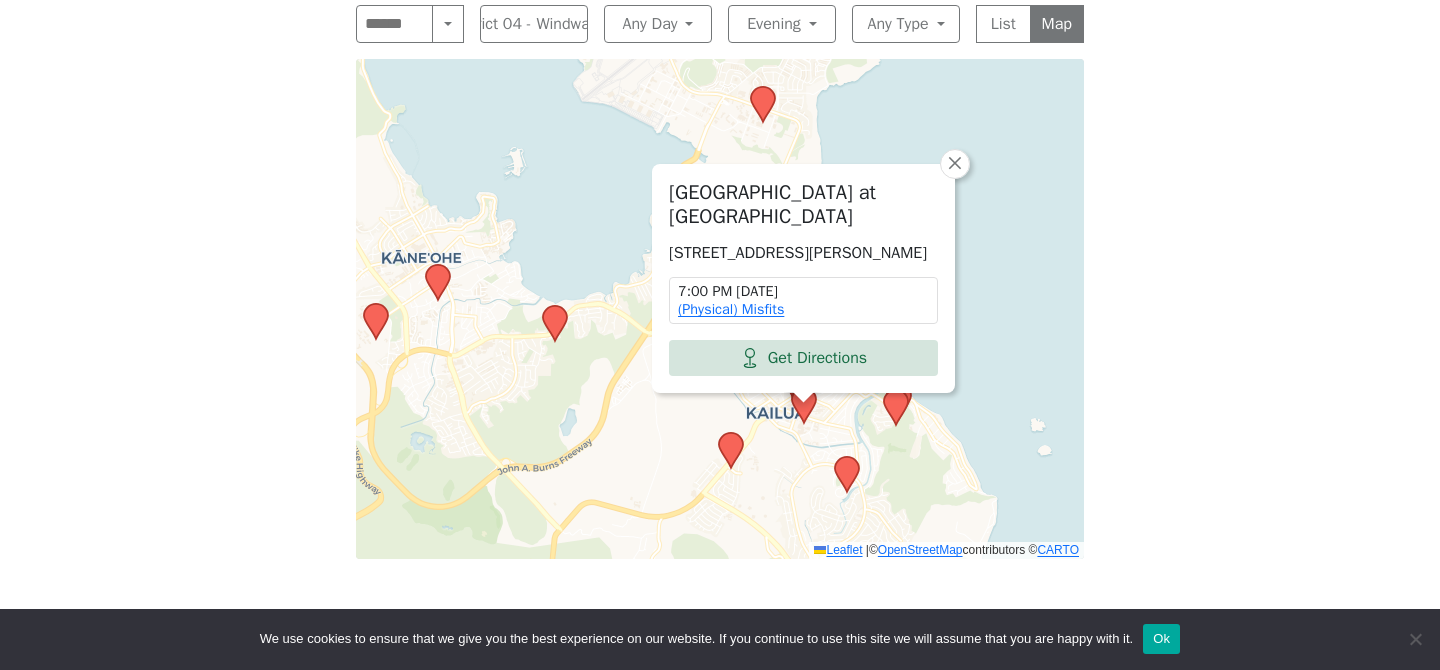 click on "Kailua Recreation Center at Kailua District Park 21 S Kainalu Dr, Kailua, HI 96734, USA 7:00 PM Friday (Physical) Misfits Get Directions ×  Leaflet   |  ©  OpenStreetMap  contributors ©  CARTO" at bounding box center (720, 309) 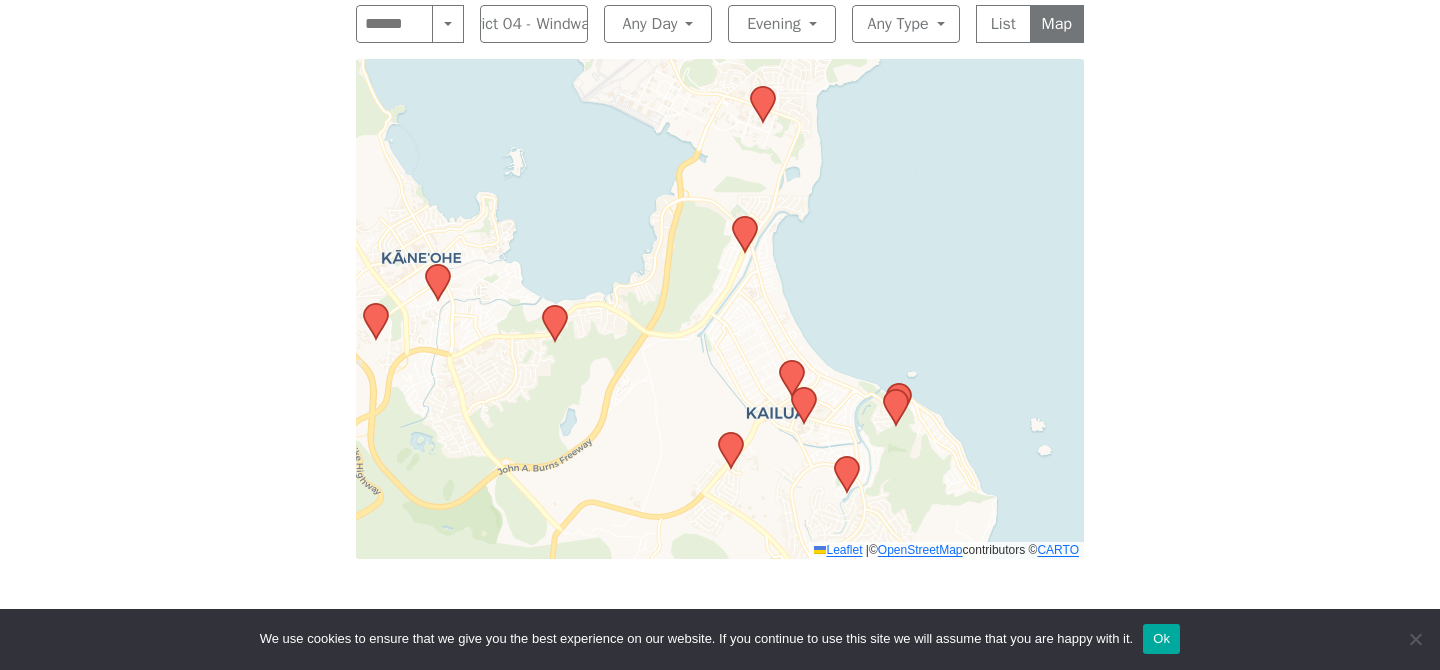 click 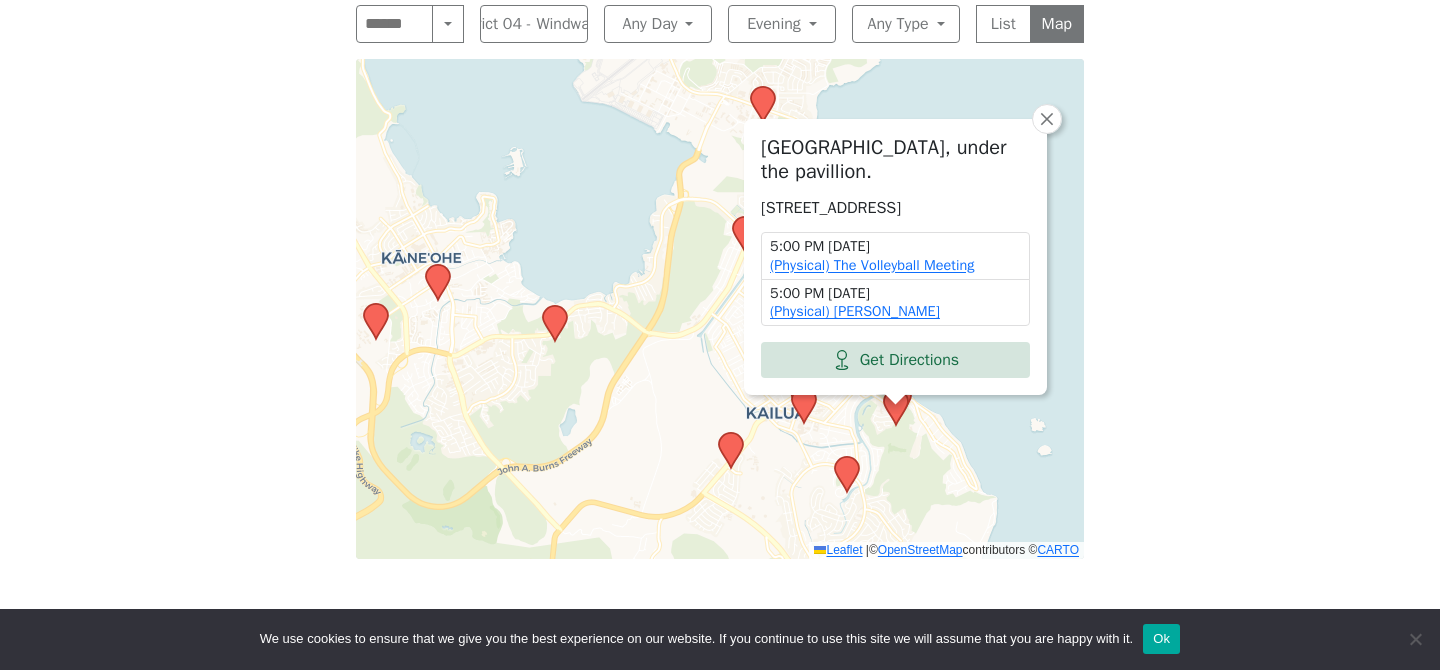 click on "Kailua Beach Park, under the pavillion. 104 Alala Rd, Kailua, HI 96734, USA 5:00 PM Sunday (Physical) The Volleyball Meeting 5:00 PM Tuesday (Physical) Hui Get Directions ×  Leaflet   |  ©  OpenStreetMap  contributors ©  CARTO" at bounding box center (720, 309) 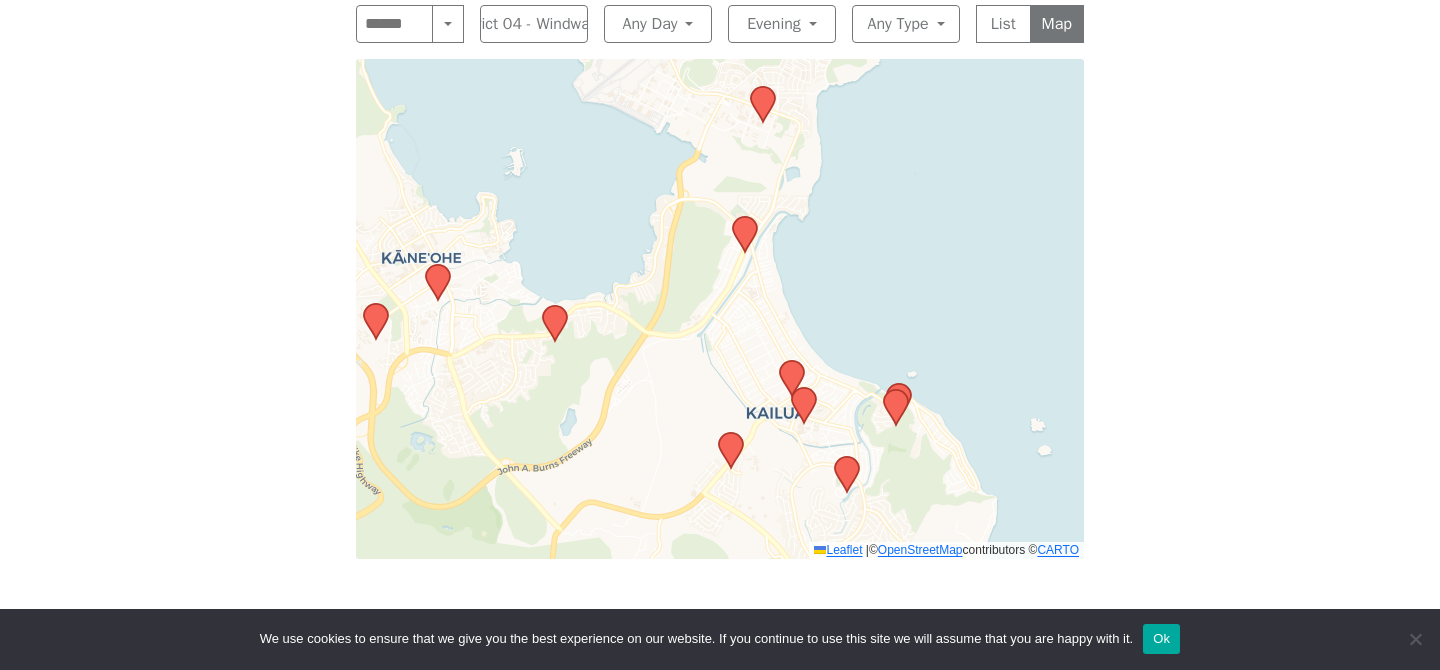 click 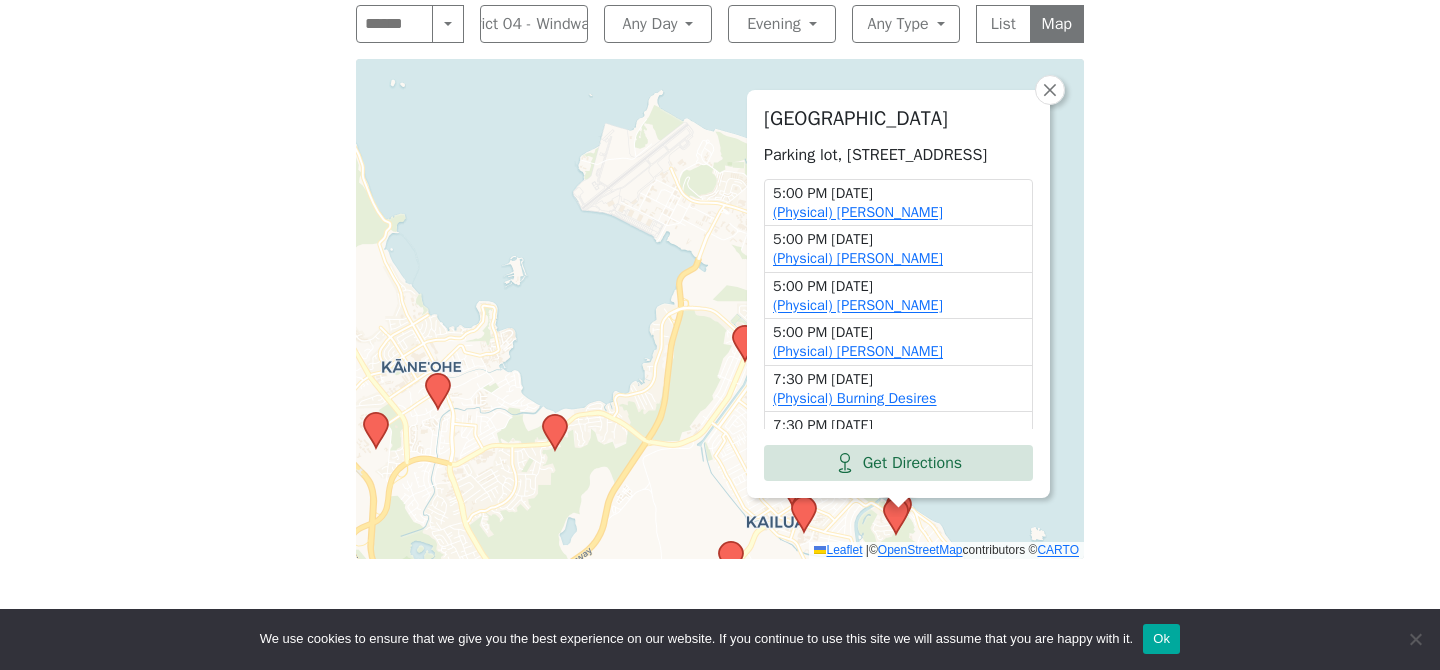 scroll, scrollTop: 76, scrollLeft: 0, axis: vertical 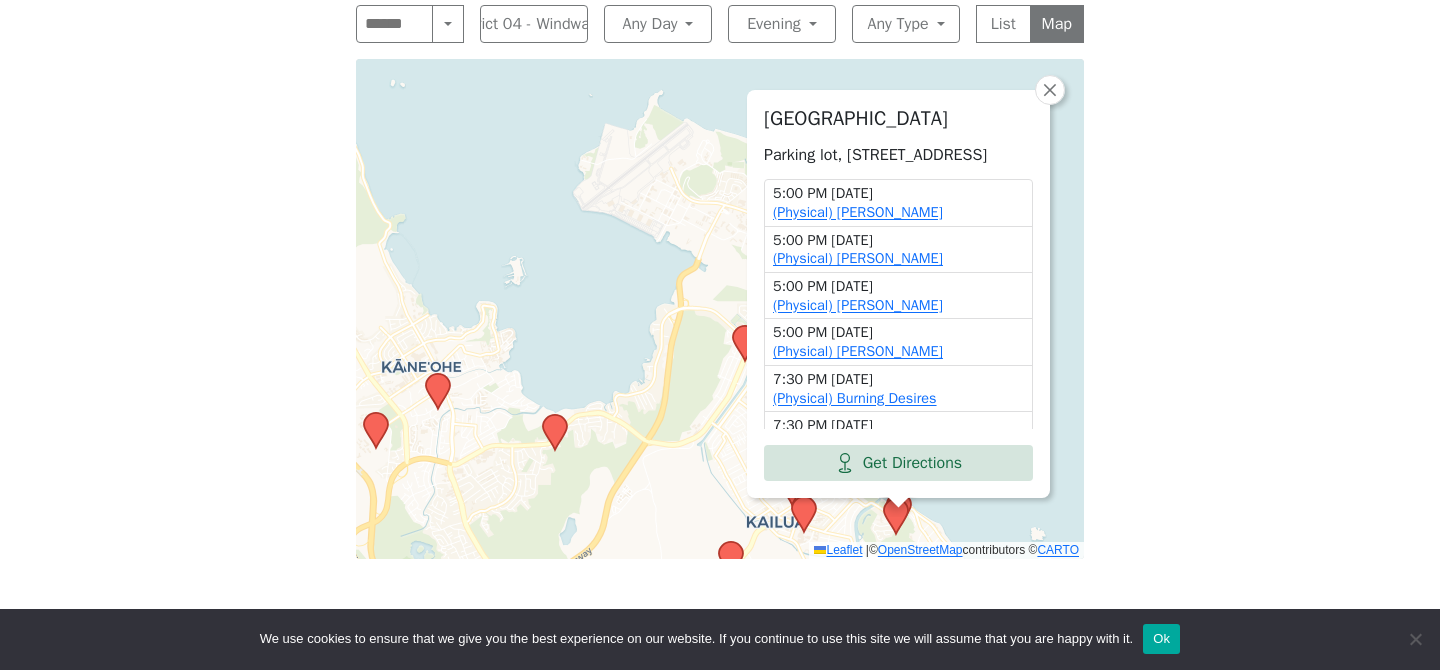 drag, startPoint x: 767, startPoint y: 79, endPoint x: 1005, endPoint y: 81, distance: 238.0084 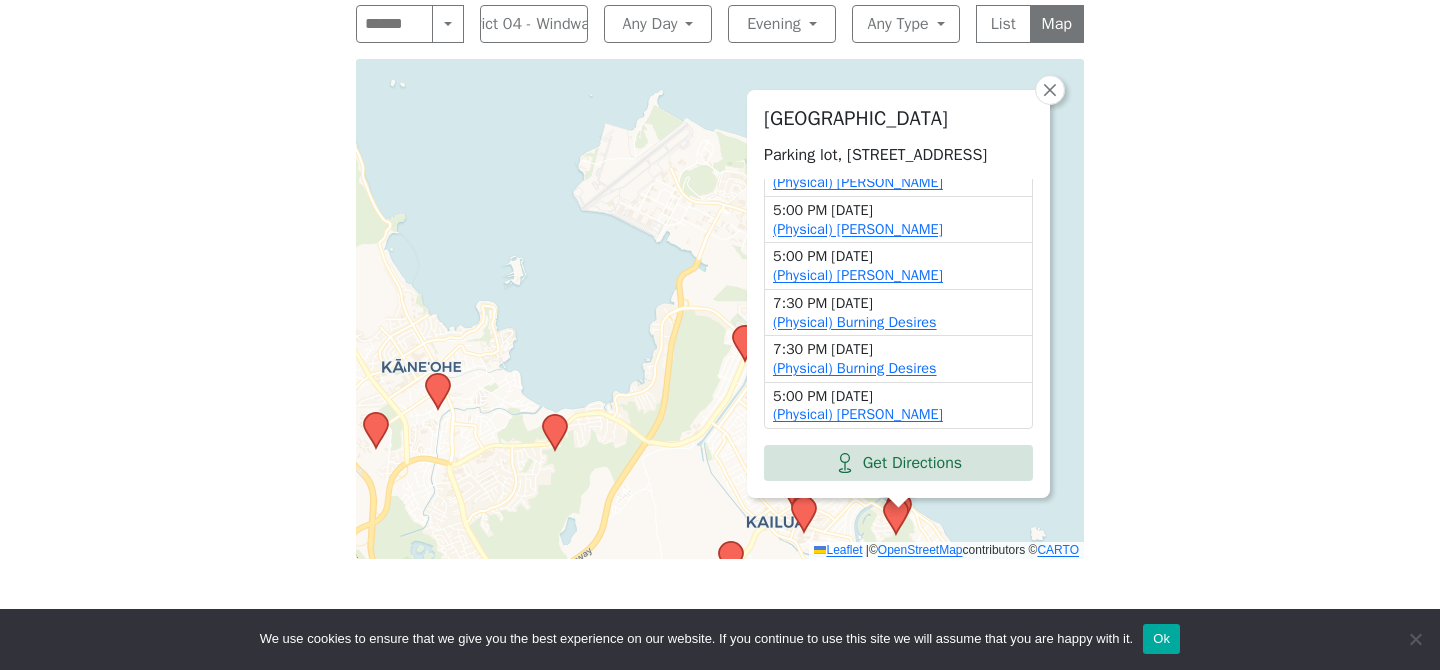 scroll, scrollTop: 0, scrollLeft: 0, axis: both 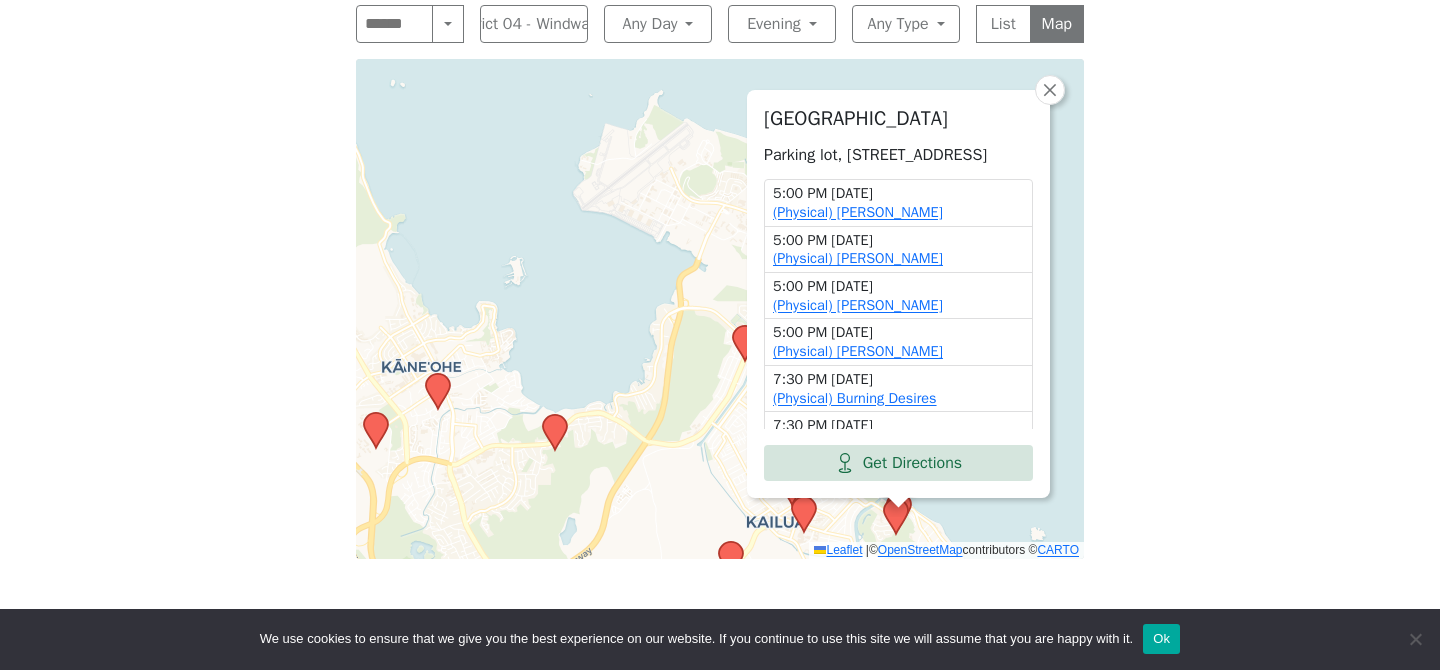 click on "Kailua Beach Park Parking lot, 2-104 Alala Rd, Kailua, HI 96734, USA 5:00 PM Wednesday (Physical) Pau Hana 5:00 PM Thursday (Physical) Pau Hana 5:00 PM Friday (Physical) Pau Hana 5:00 PM Saturday (Physical) Pau Hana 7:30 PM Saturday (Physical) Burning Desires 7:30 PM Sunday (Physical) Burning Desires 5:00 PM Monday (Physical) Pau Hana Get Directions ×  Leaflet   |  ©  OpenStreetMap  contributors ©  CARTO" at bounding box center (720, 309) 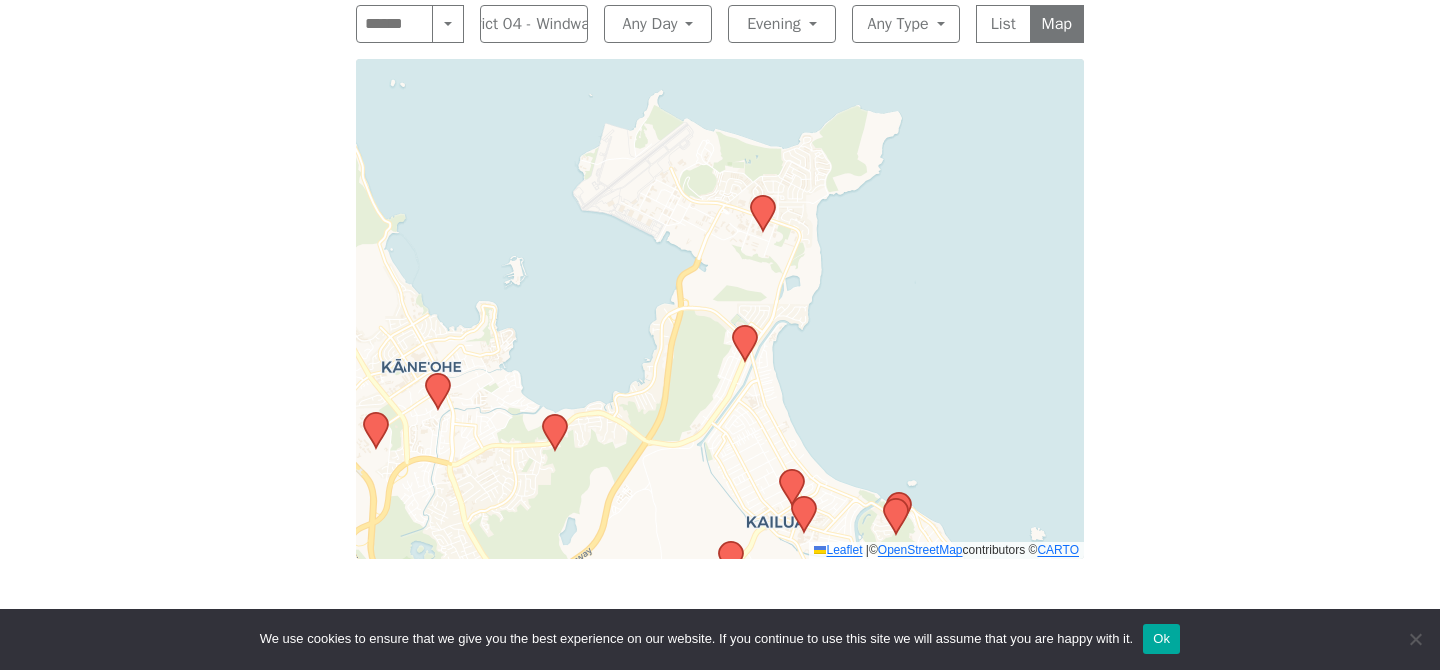 click 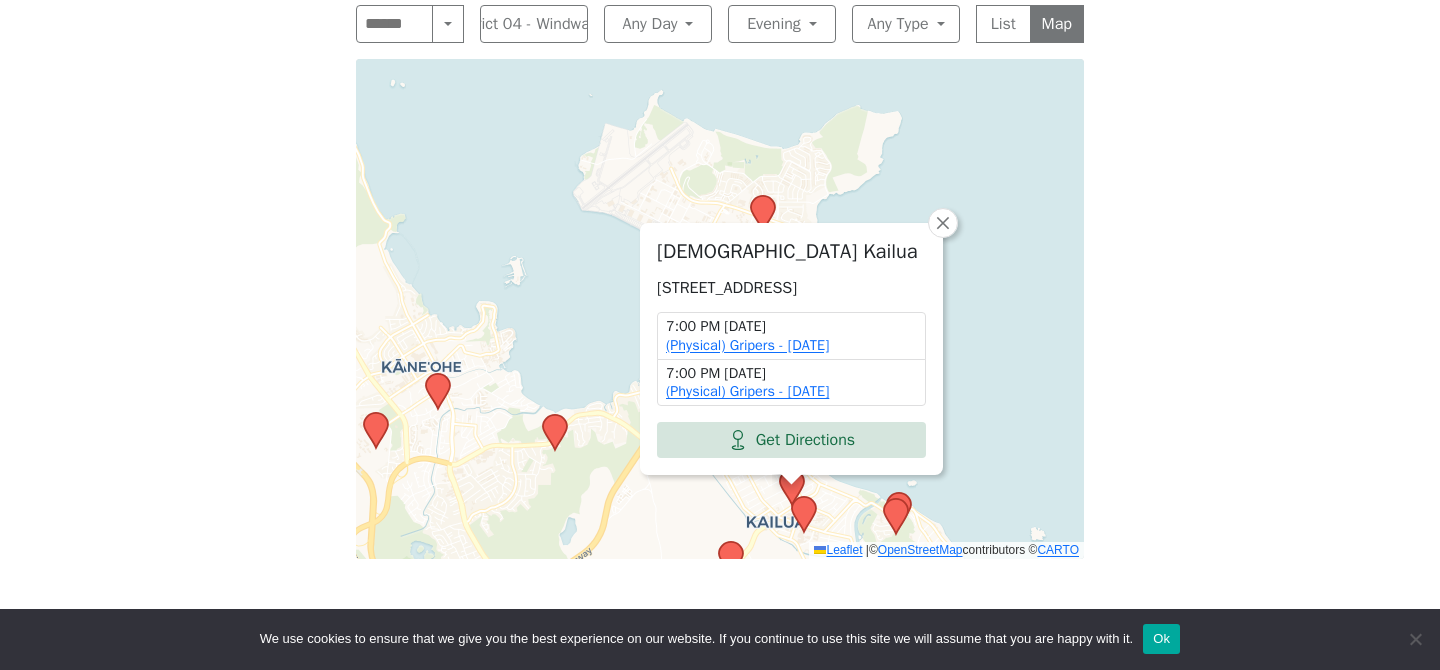 click on "St Christopher's Episcopal Church Kailua 93 N Kainalu Dr, Kailua, HI 96734, USA 7:00 PM Thursday (Physical) Gripers - Thursday 7:00 PM Monday (Physical) Gripers - Monday Get Directions ×  Leaflet   |  ©  OpenStreetMap  contributors ©  CARTO" at bounding box center (720, 309) 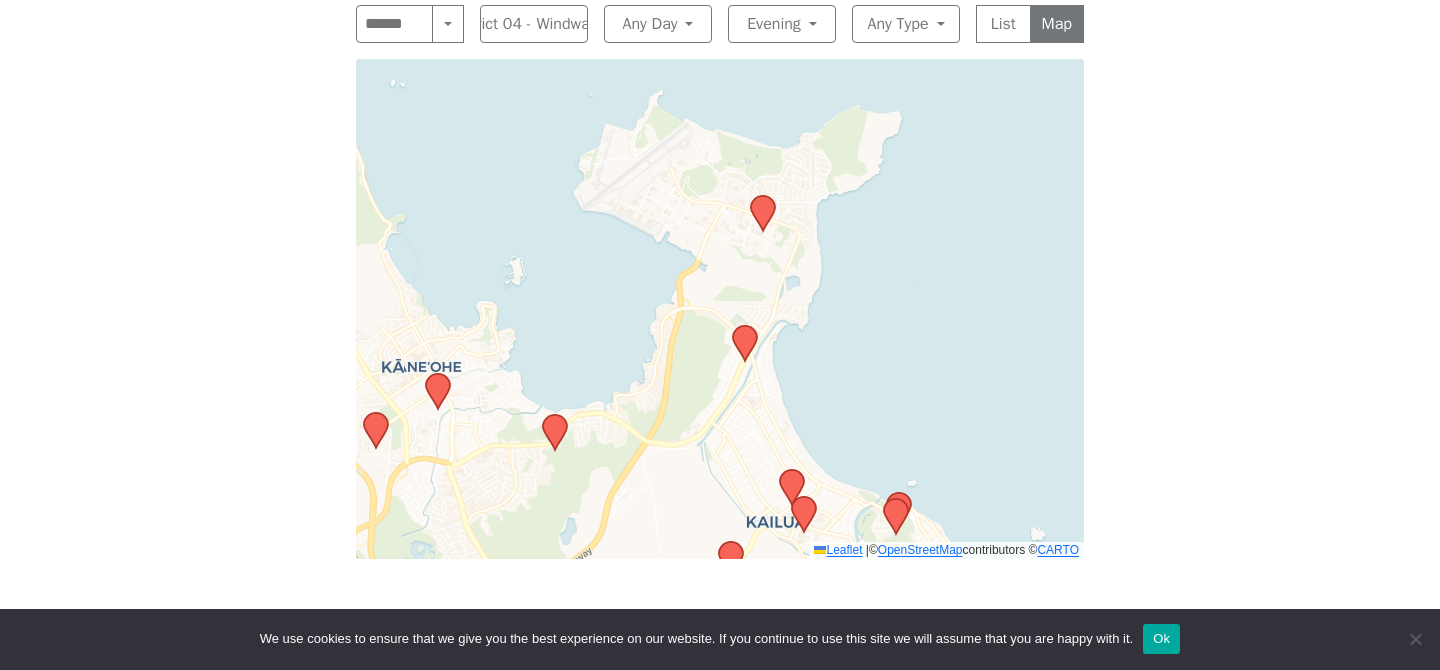 click 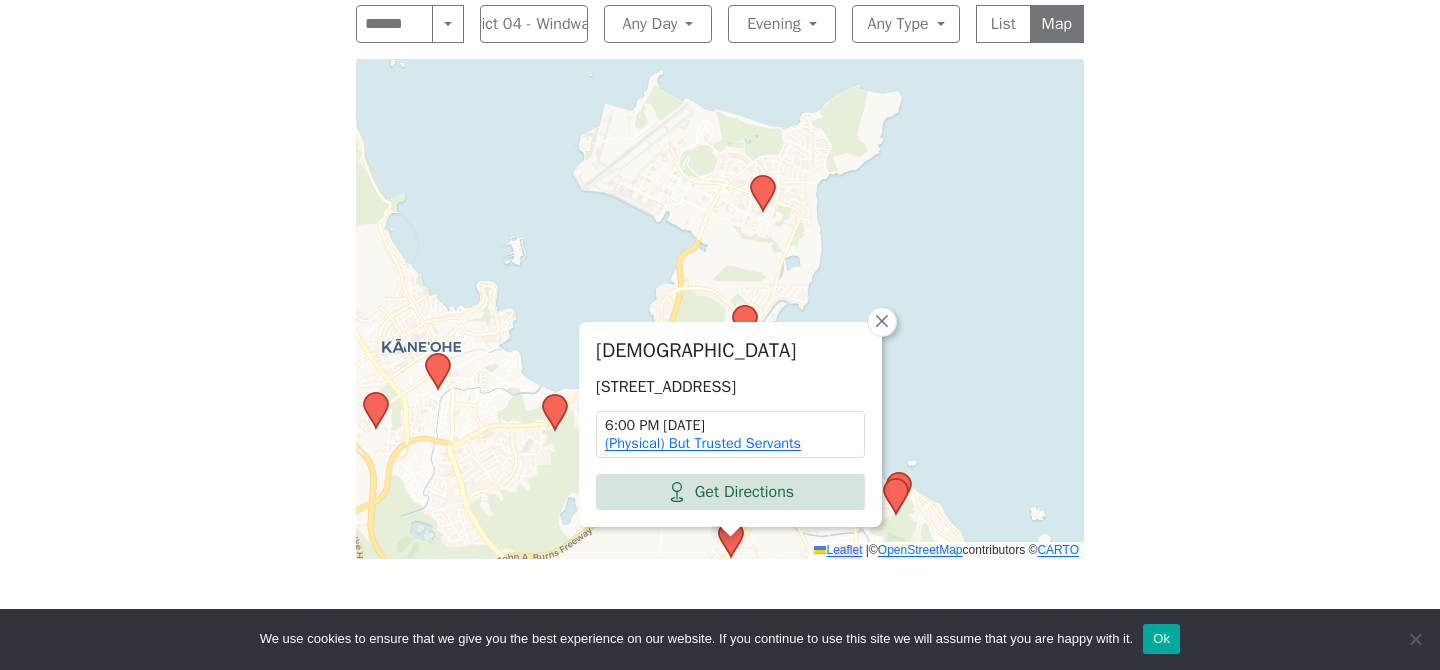 click on "United Methodist Church 1110 Kailua Rd, Kailua, HI 96734, USA 6:00 PM Wednesday (Physical) But Trusted Servants Get Directions ×  Leaflet   |  ©  OpenStreetMap  contributors ©  CARTO" at bounding box center [720, 309] 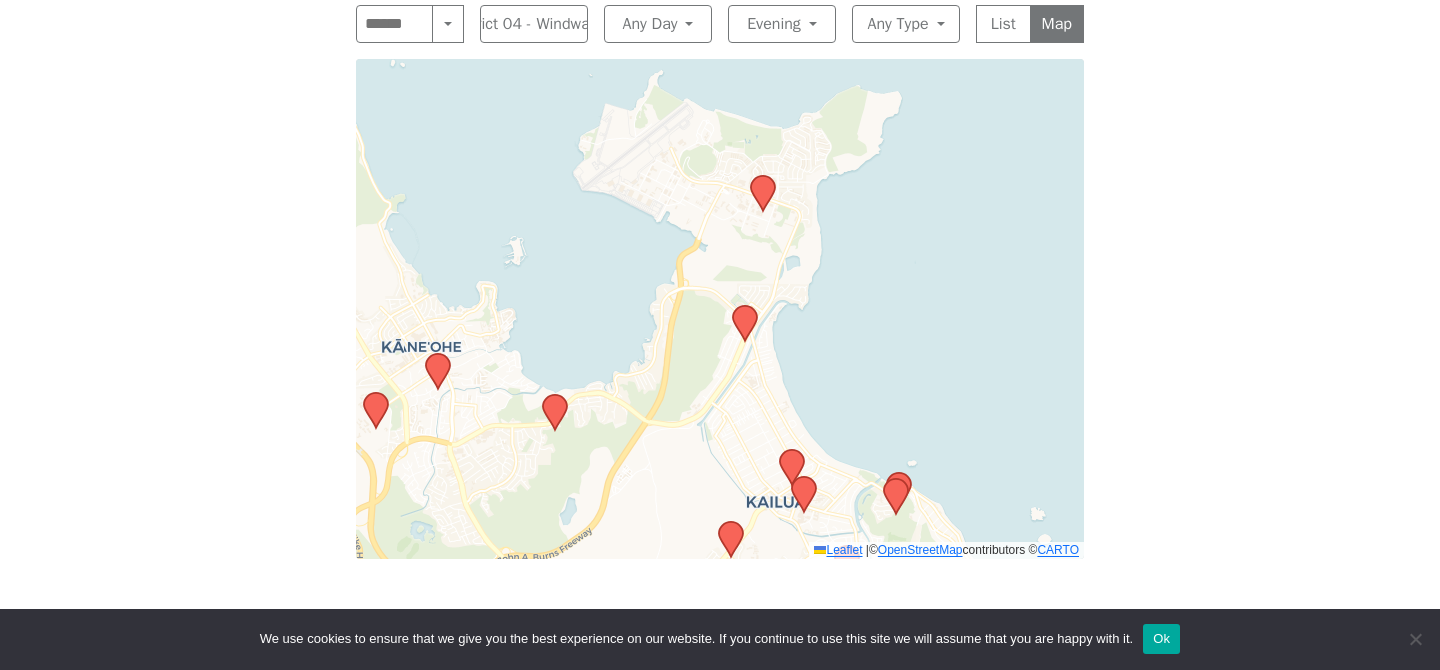 click 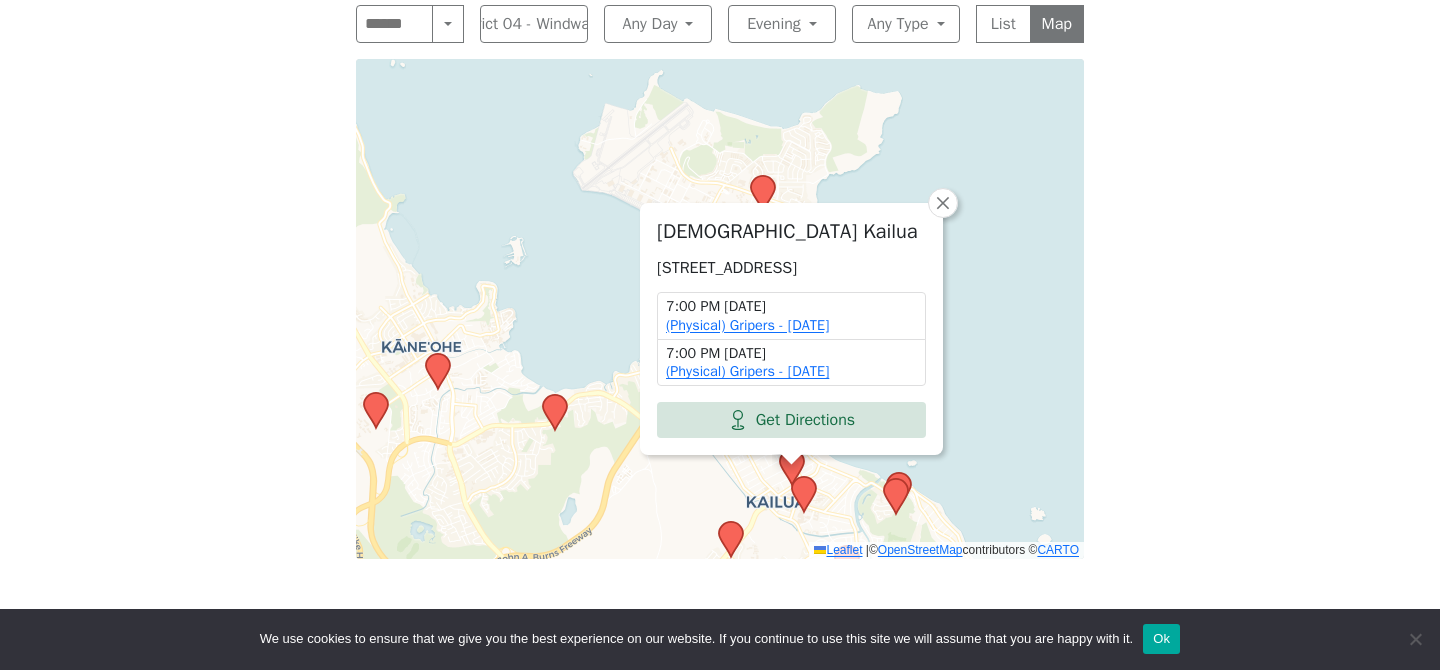 click 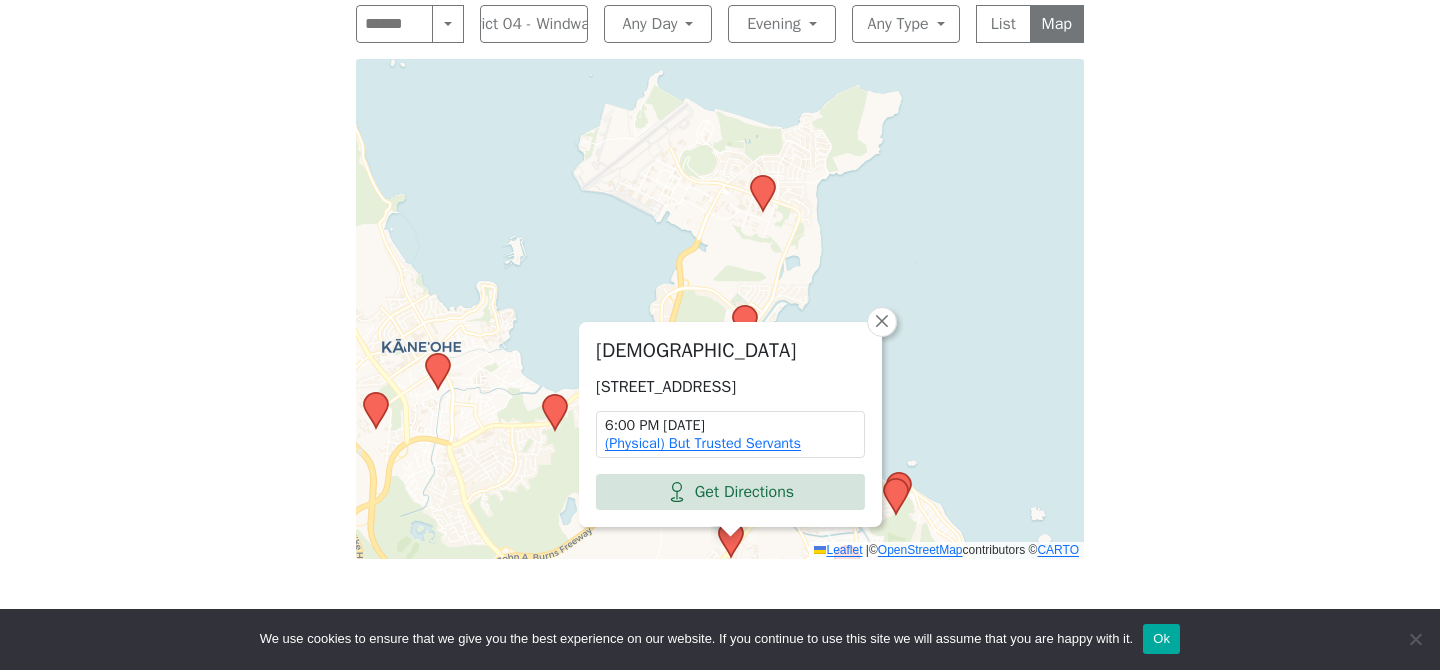 click on "United Methodist Church 1110 Kailua Rd, Kailua, HI 96734, USA 6:00 PM Wednesday (Physical) But Trusted Servants Get Directions ×  Leaflet   |  ©  OpenStreetMap  contributors ©  CARTO" at bounding box center (720, 309) 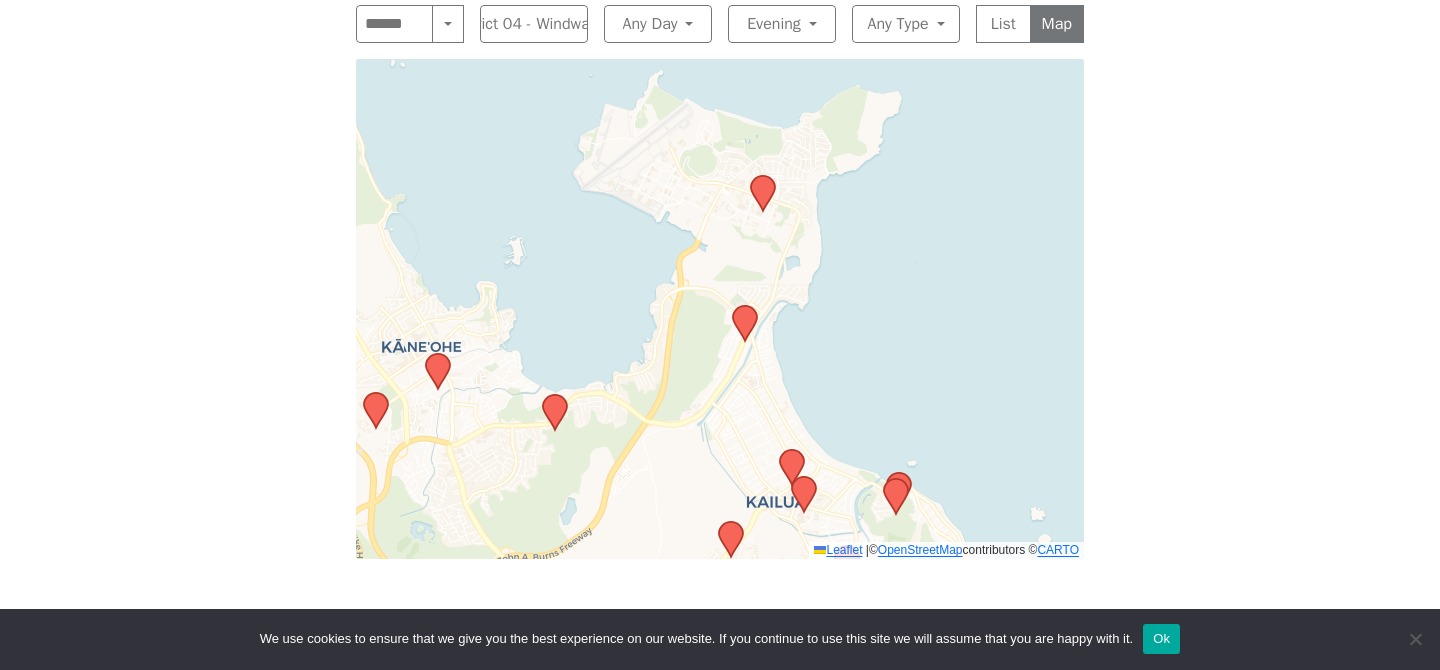 click 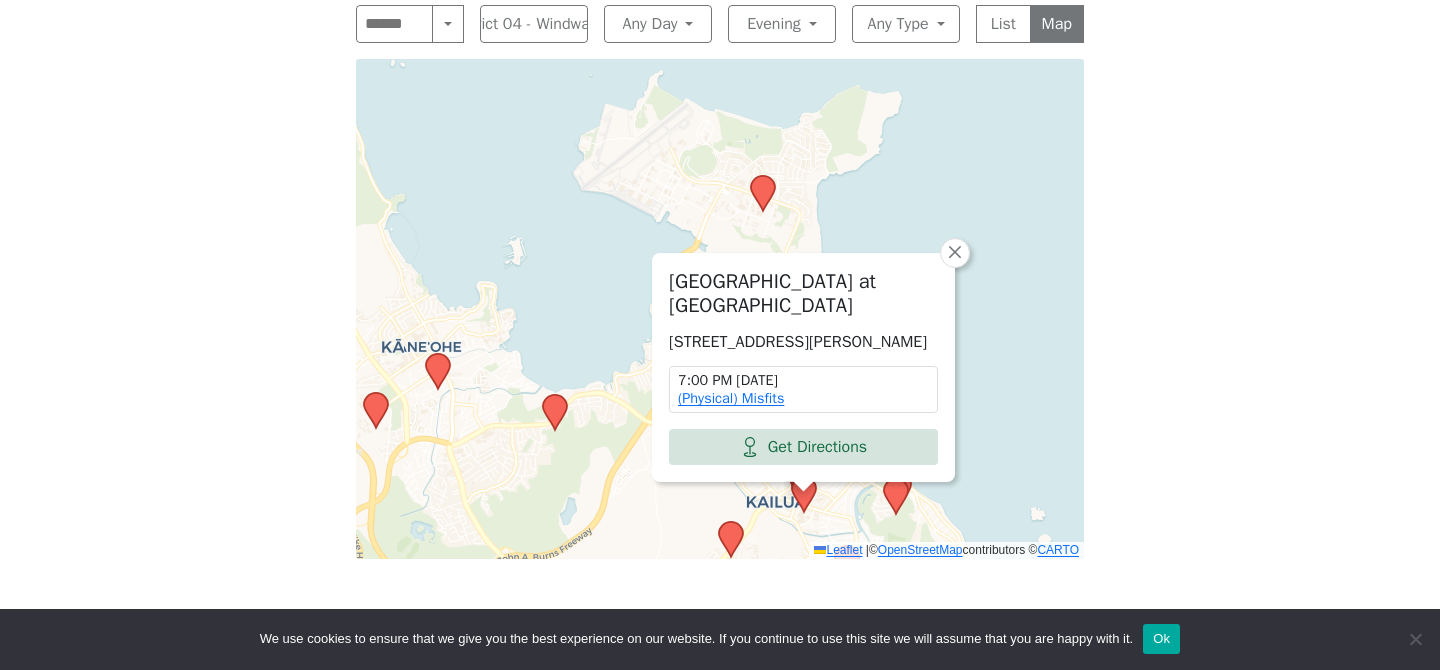 click on "Kailua Recreation Center at Kailua District Park 21 S Kainalu Dr, Kailua, HI 96734, USA 7:00 PM Friday (Physical) Misfits Get Directions ×  Leaflet   |  ©  OpenStreetMap  contributors ©  CARTO" at bounding box center [720, 309] 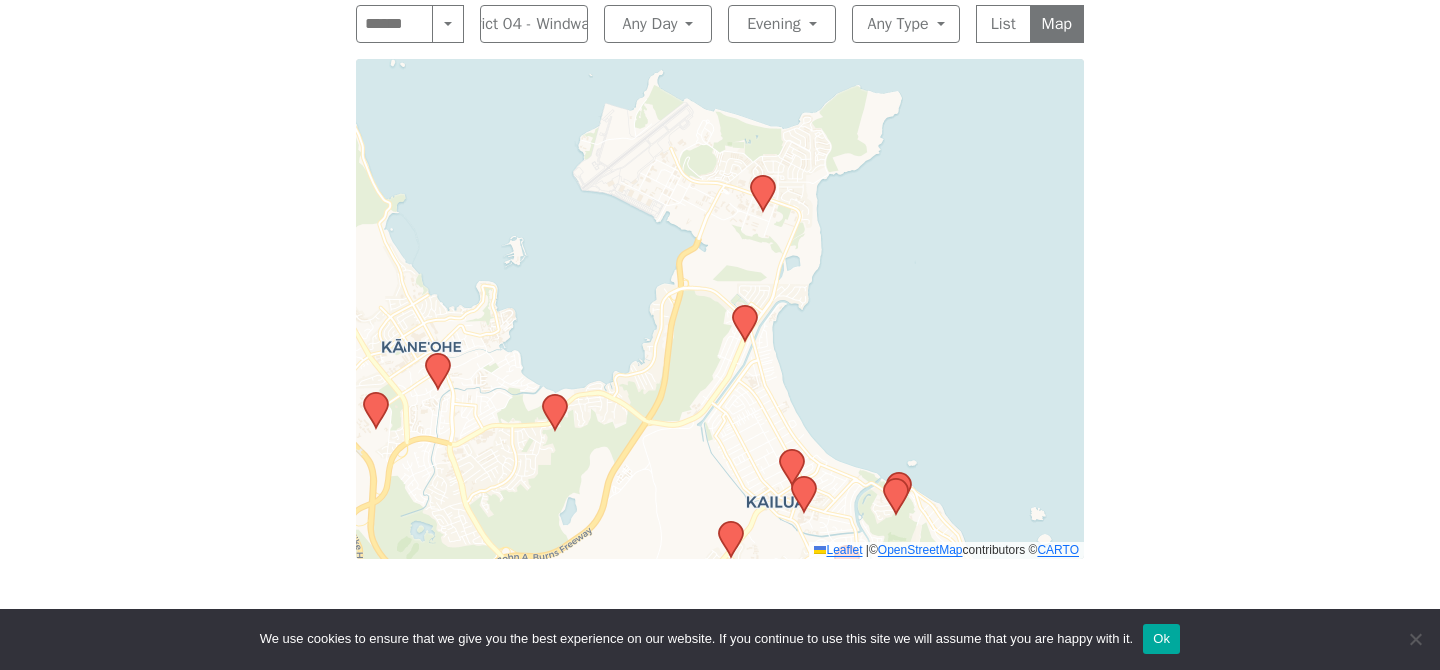 click 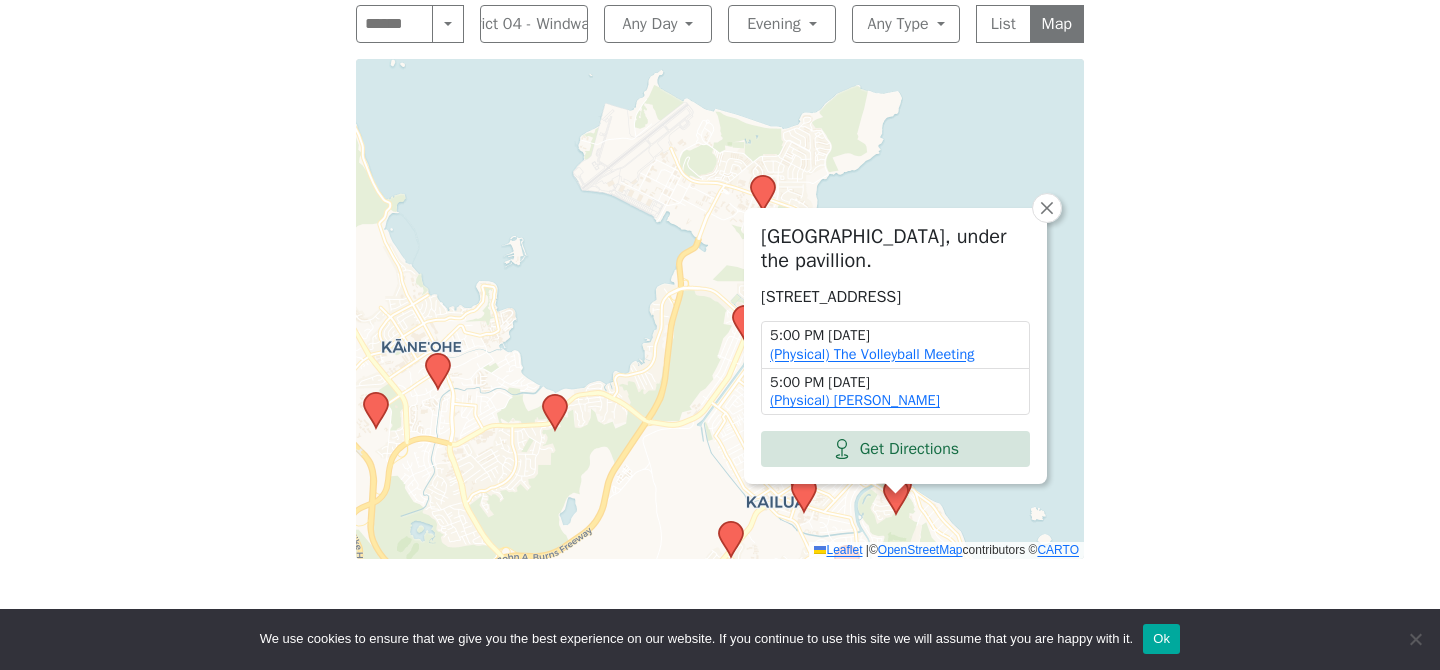 click on "If you know of a meeting listed here that NO LONGER MEETS, please call Central Office (808-946-1438) so we can remove it. To list a new meeting, submit an Add/Change Form under the Meetings drop-down menu.
Evening Meetings in District 04 - Windward Search Near Location Near Me District 04 - Windward Anywhere Cyberspace 67 District 01 - Diamond Head 24 District 02 - Honolulu 41 District 03 - Leeward 15 District 04 - Windward 33 District 09 - Central North Shore 23 District 10 - Waikiki 36 District 17 - Waianae 30 Honolulu 1 Any Day Any Day Sunday 33 Monday 42 Tuesday 42 Wednesday 37 Thursday 37 Friday 43 Saturday 36 Evening Any Time Morning 91 Midday 27 Evening 146 Night 23 Any Type Any Type In-person 203 Online 72 11th Step Meditation 7 12 Steps & 12 Traditions 16 As Bill Sees It 3 Big Book 35 Birthday 2 Child-Friendly 29 Closed 28 Daily Reflections 44 Discussion 69 English 116 Grapevine 9 LGBTQ 6 Literature 72 Living Sober 4 Meditation 8 Men 8 Newcomer 17 Open 225 Outdoor Meeting 77 Spanish 1 Speaker" at bounding box center [720, 173] 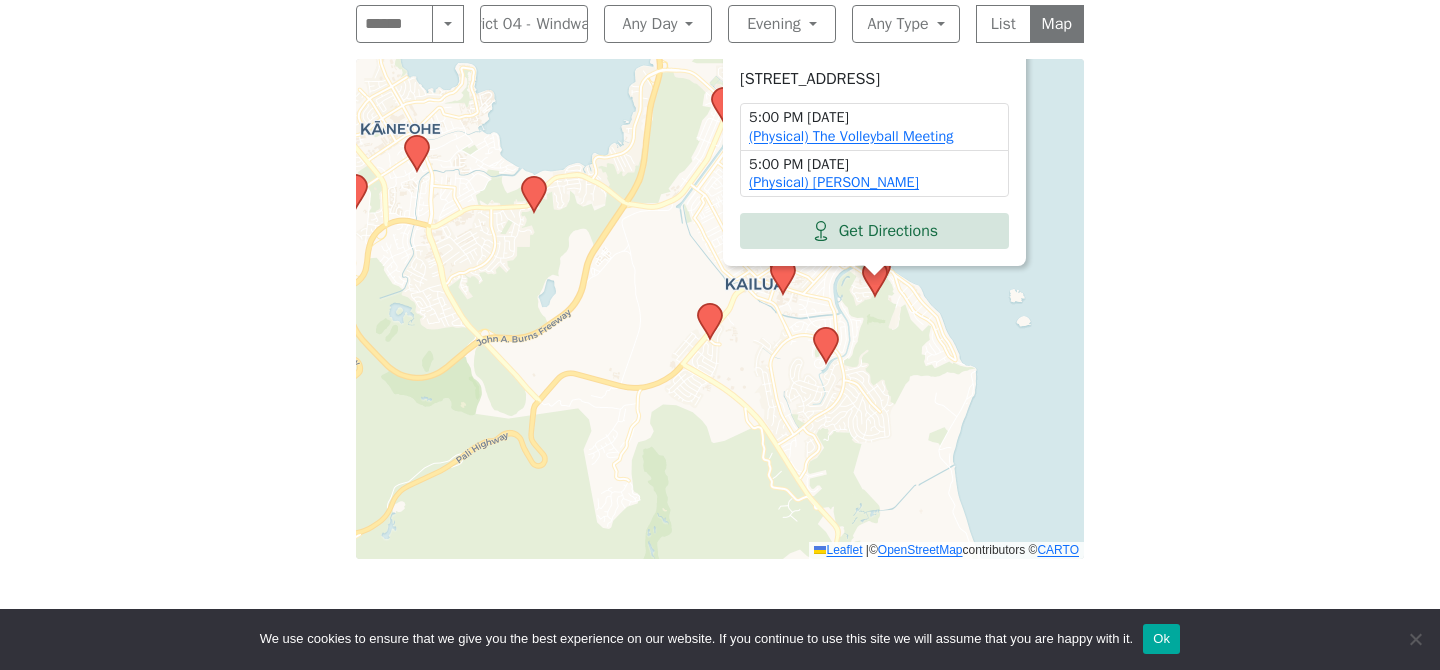 drag, startPoint x: 652, startPoint y: 422, endPoint x: 631, endPoint y: 204, distance: 219.00912 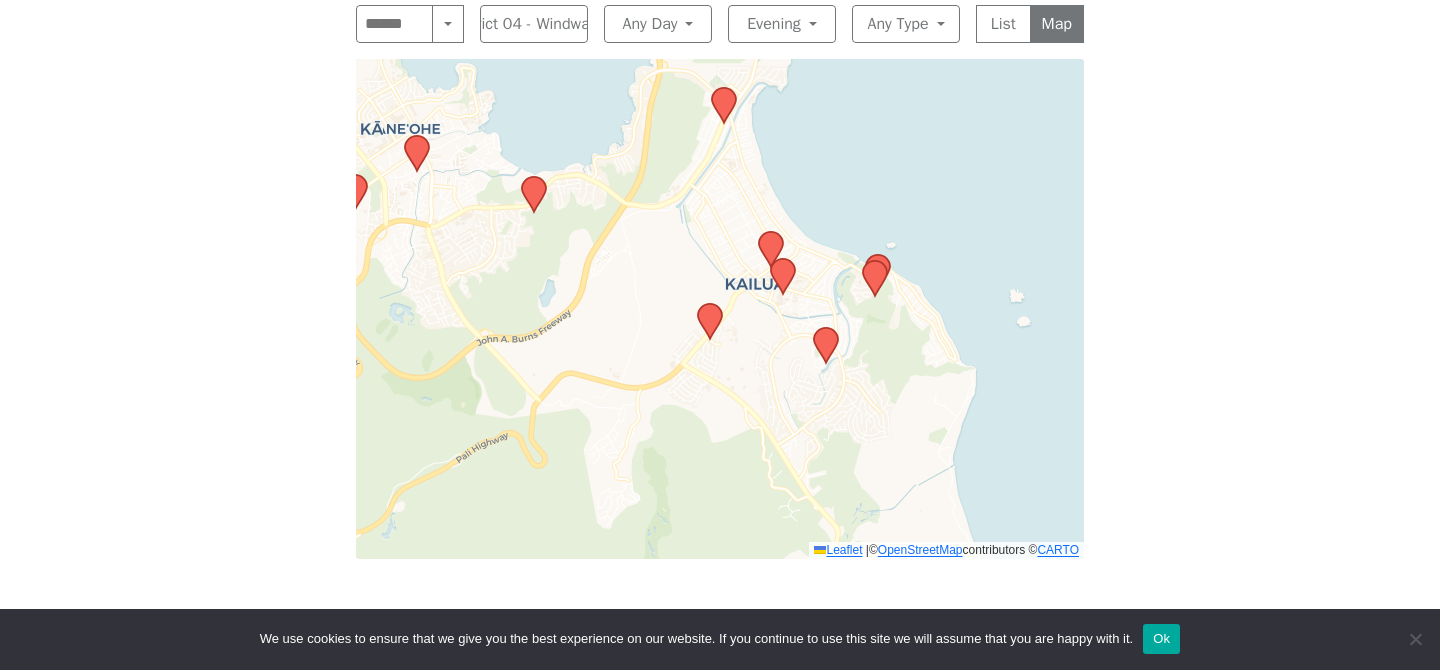click 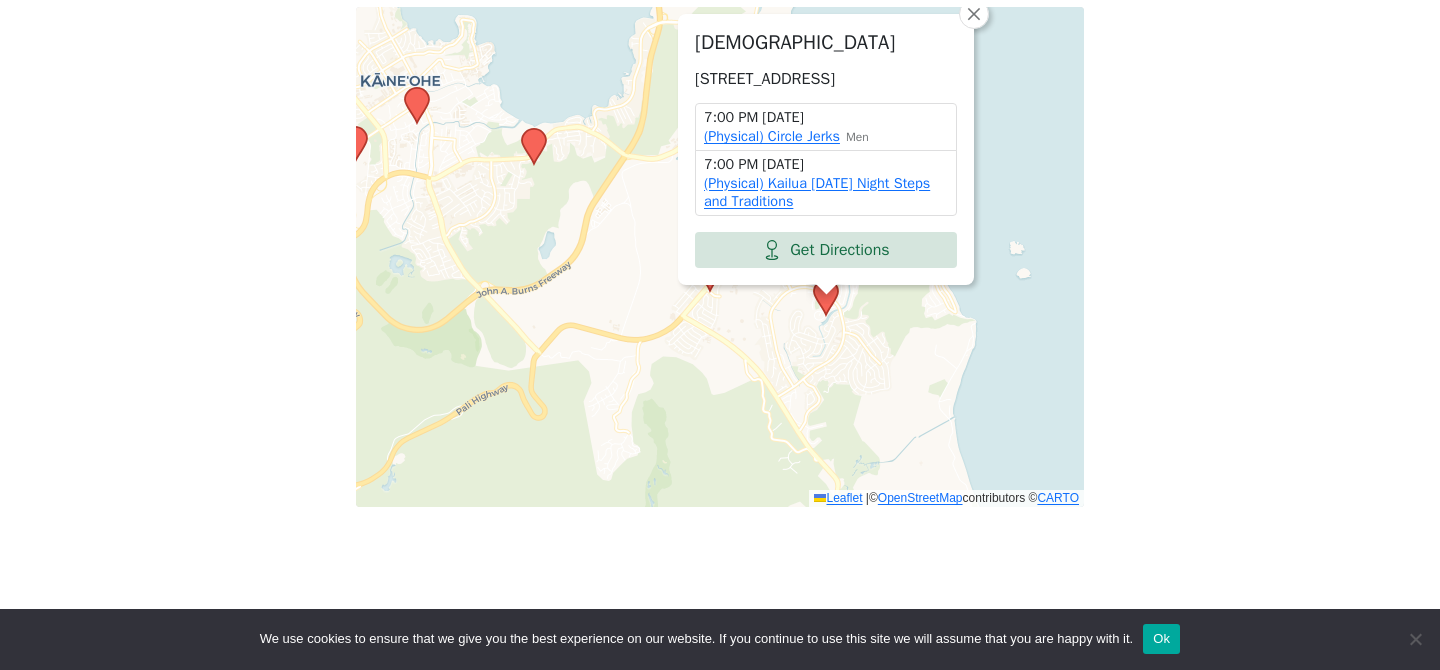 scroll, scrollTop: 877, scrollLeft: 0, axis: vertical 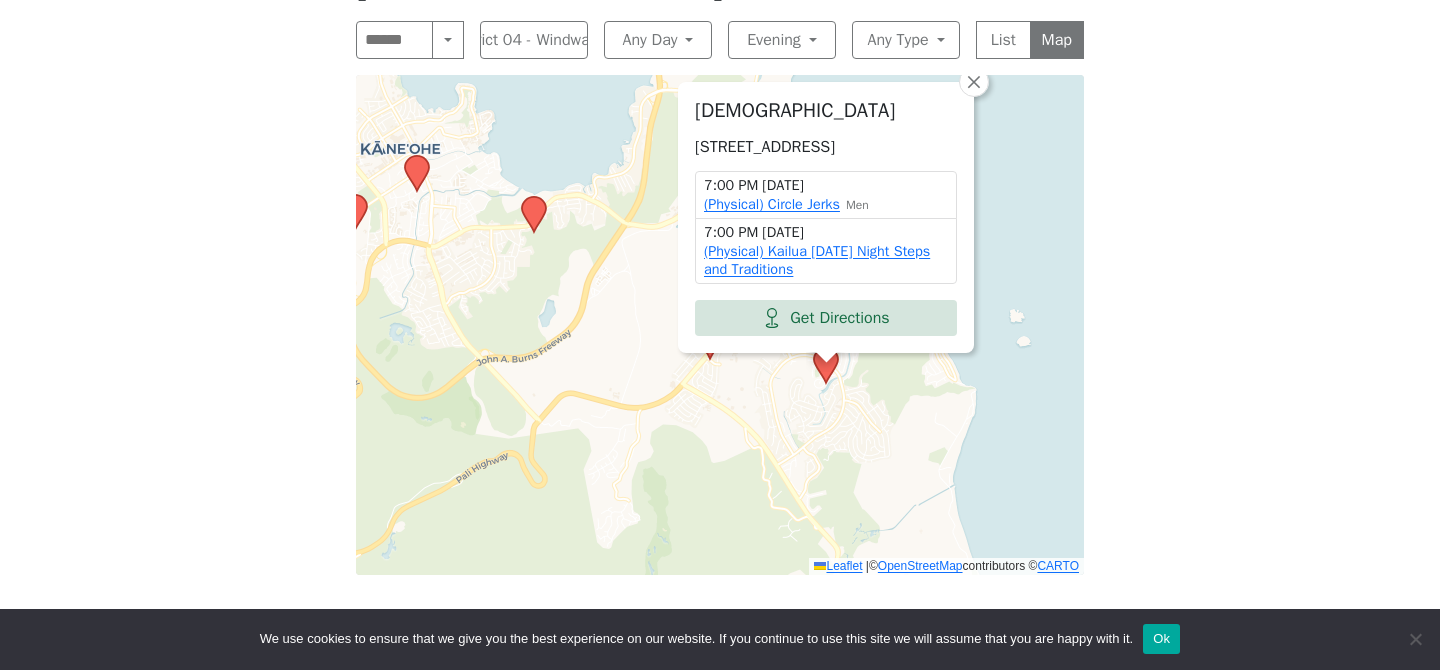 click on "Emmanuel Episcopal Church" at bounding box center [826, 111] 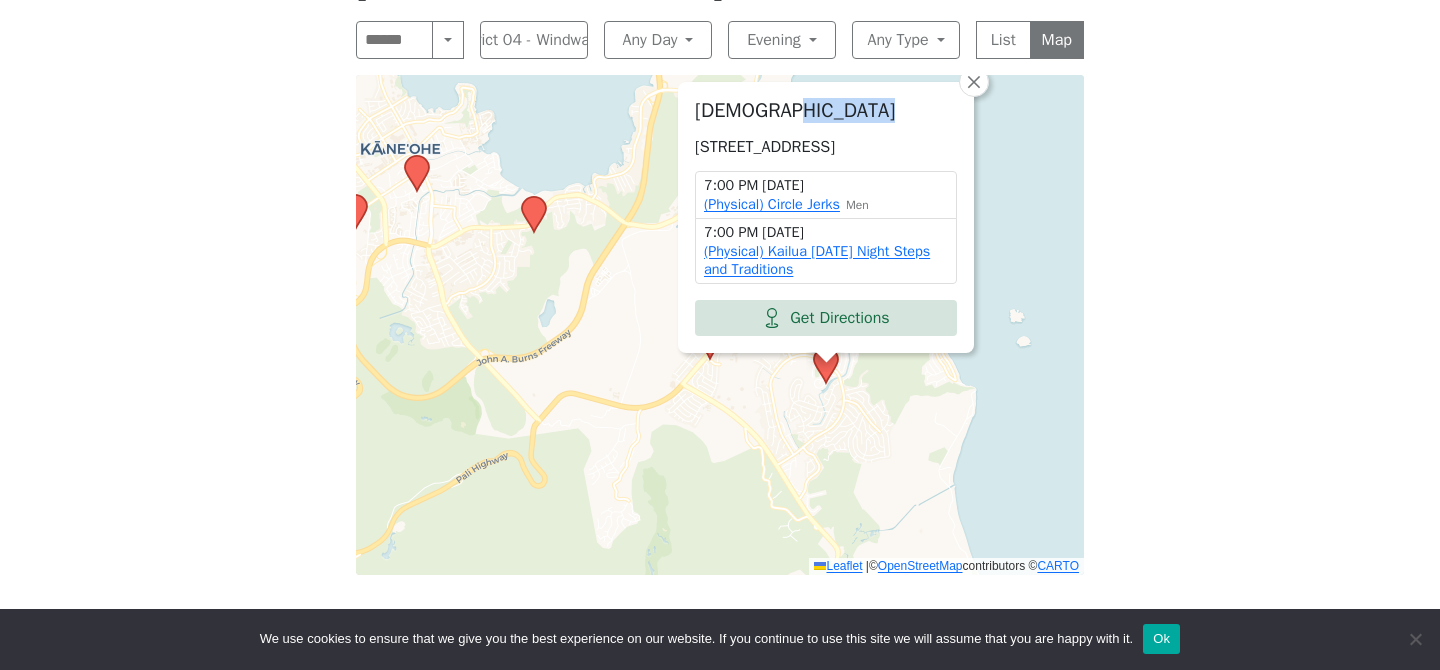 click on "Emmanuel Episcopal Church" at bounding box center [826, 111] 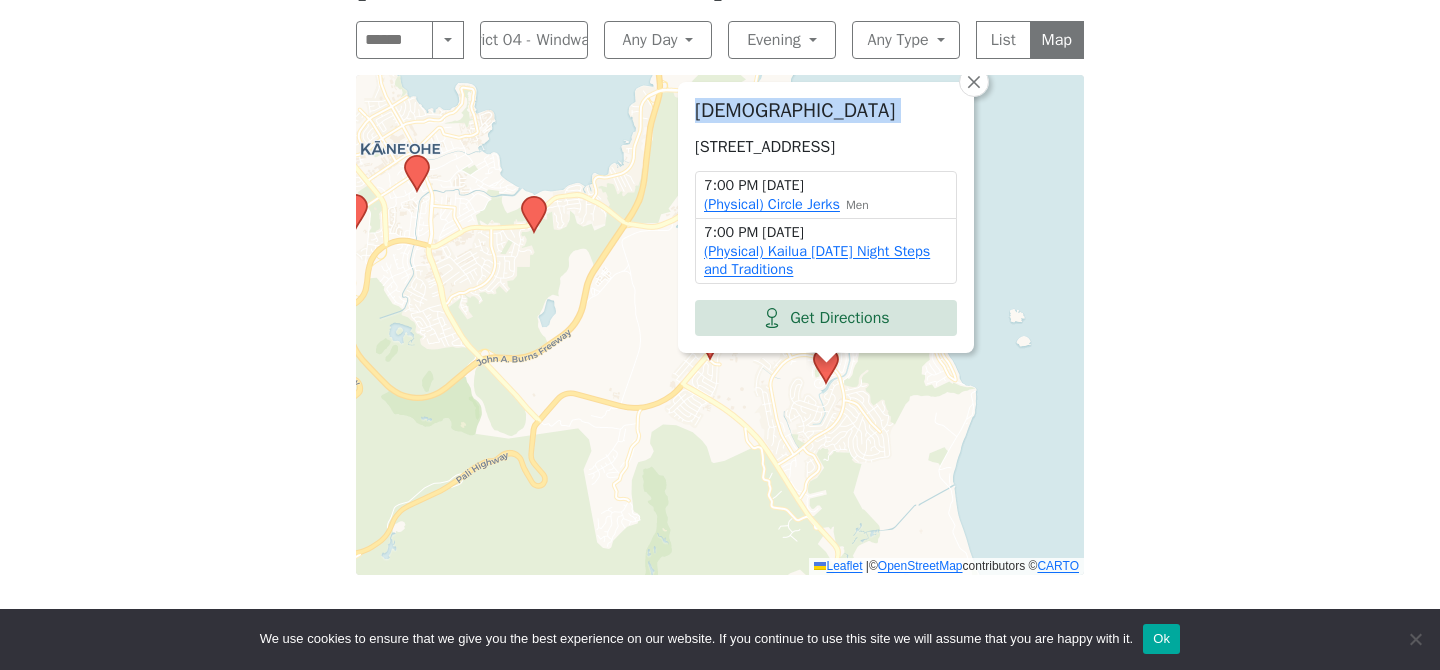 click on "Emmanuel Episcopal Church" at bounding box center [826, 111] 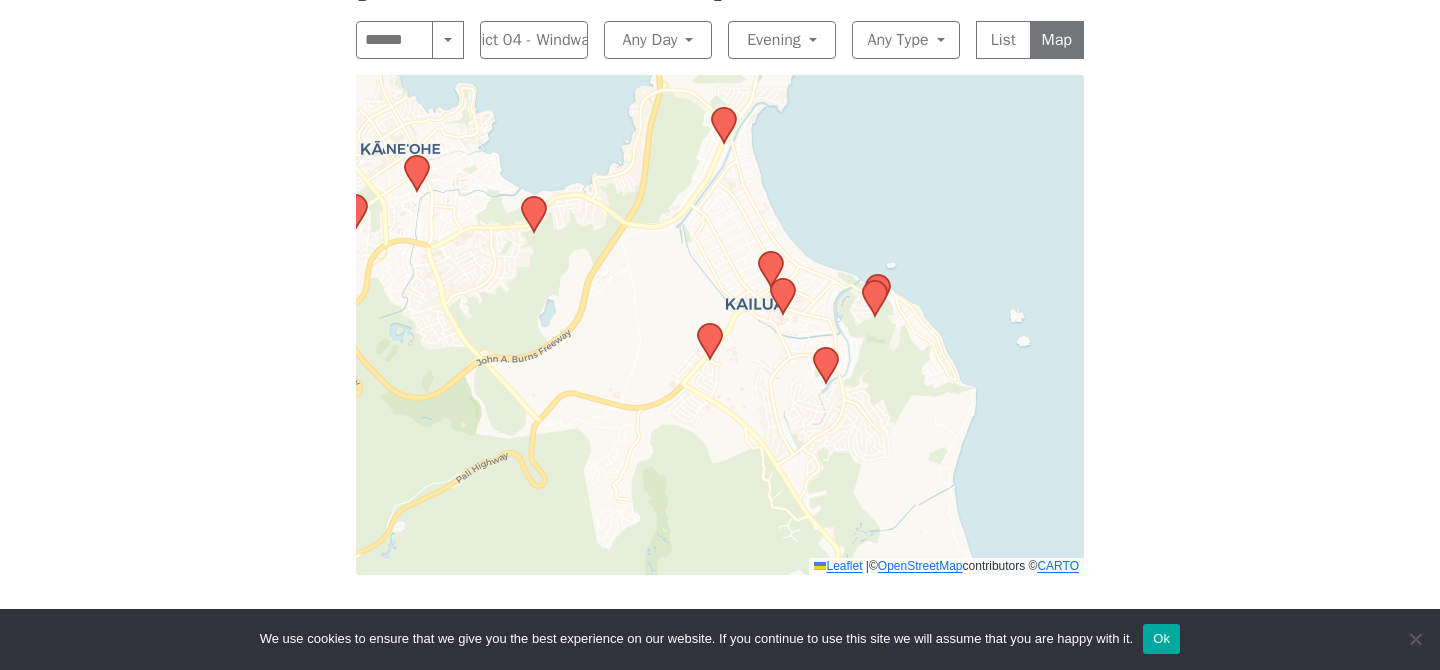click 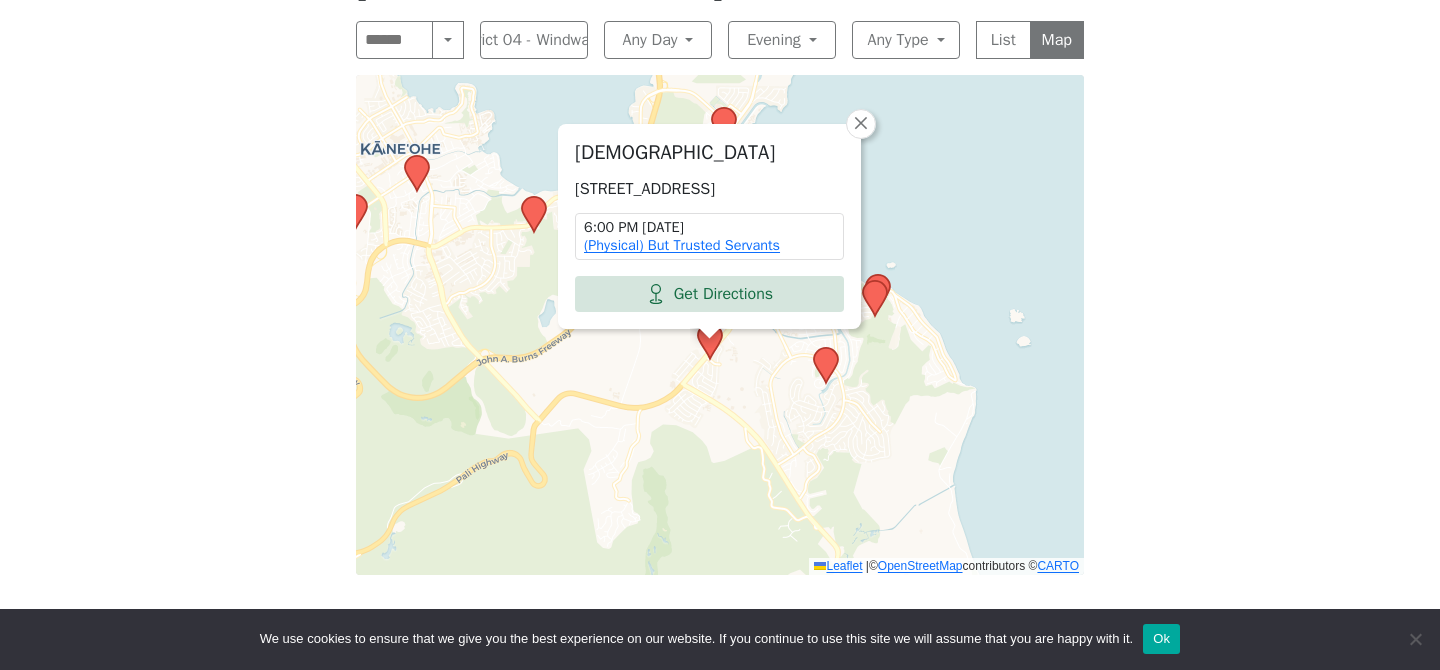 click on "United Methodist Church 1110 Kailua Rd, Kailua, HI 96734, USA 6:00 PM Wednesday (Physical) But Trusted Servants Get Directions ×  Leaflet   |  ©  OpenStreetMap  contributors ©  CARTO" at bounding box center [720, 325] 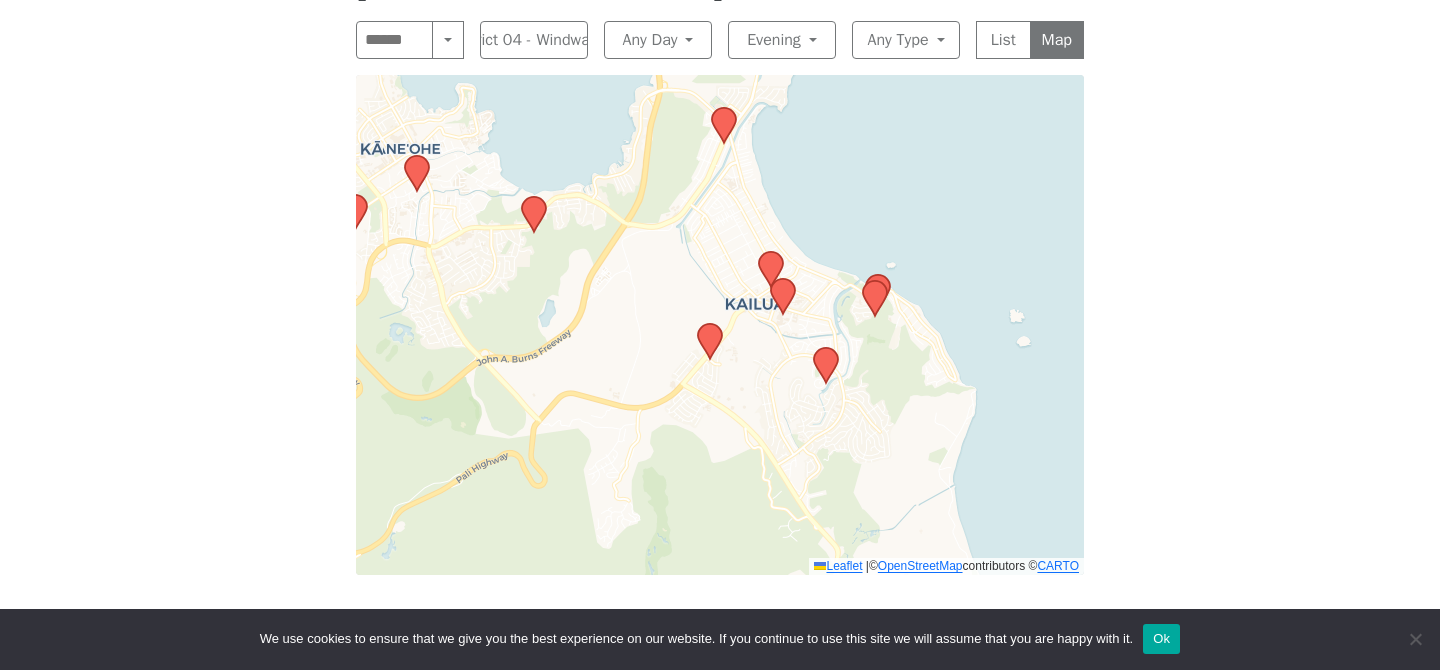 click 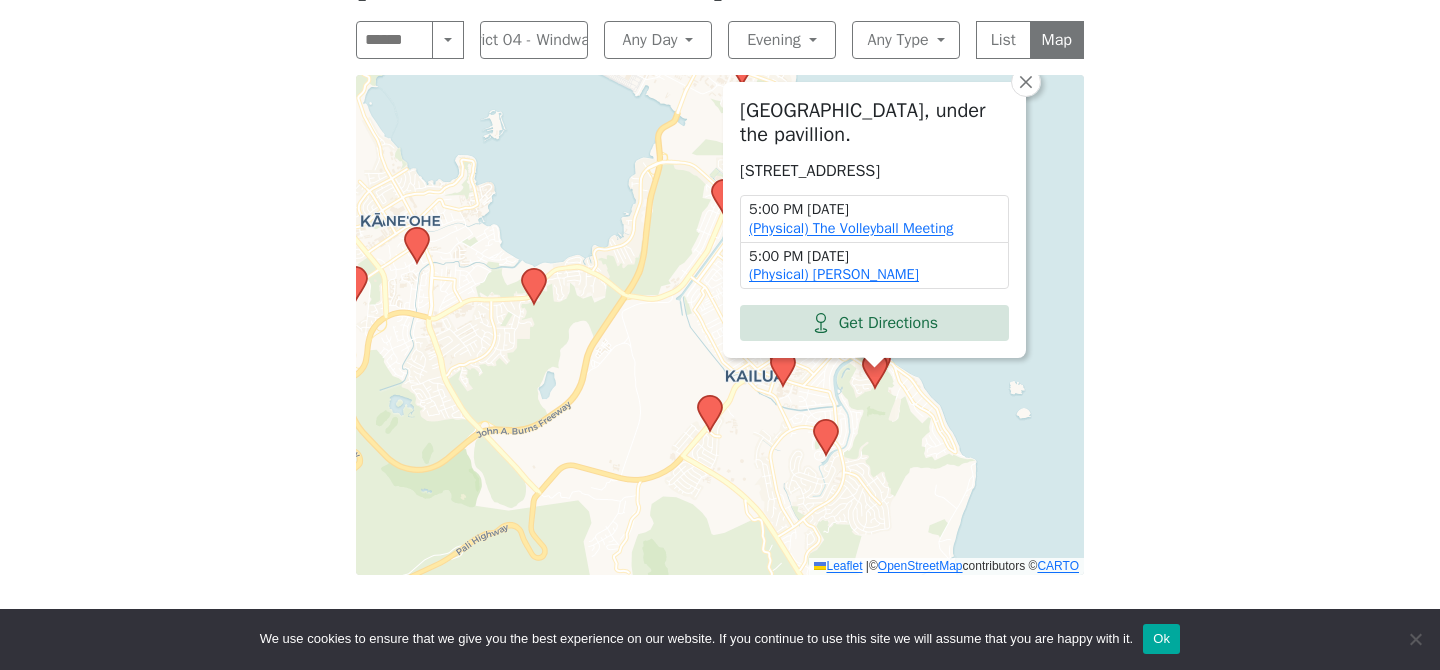 scroll, scrollTop: 819, scrollLeft: 0, axis: vertical 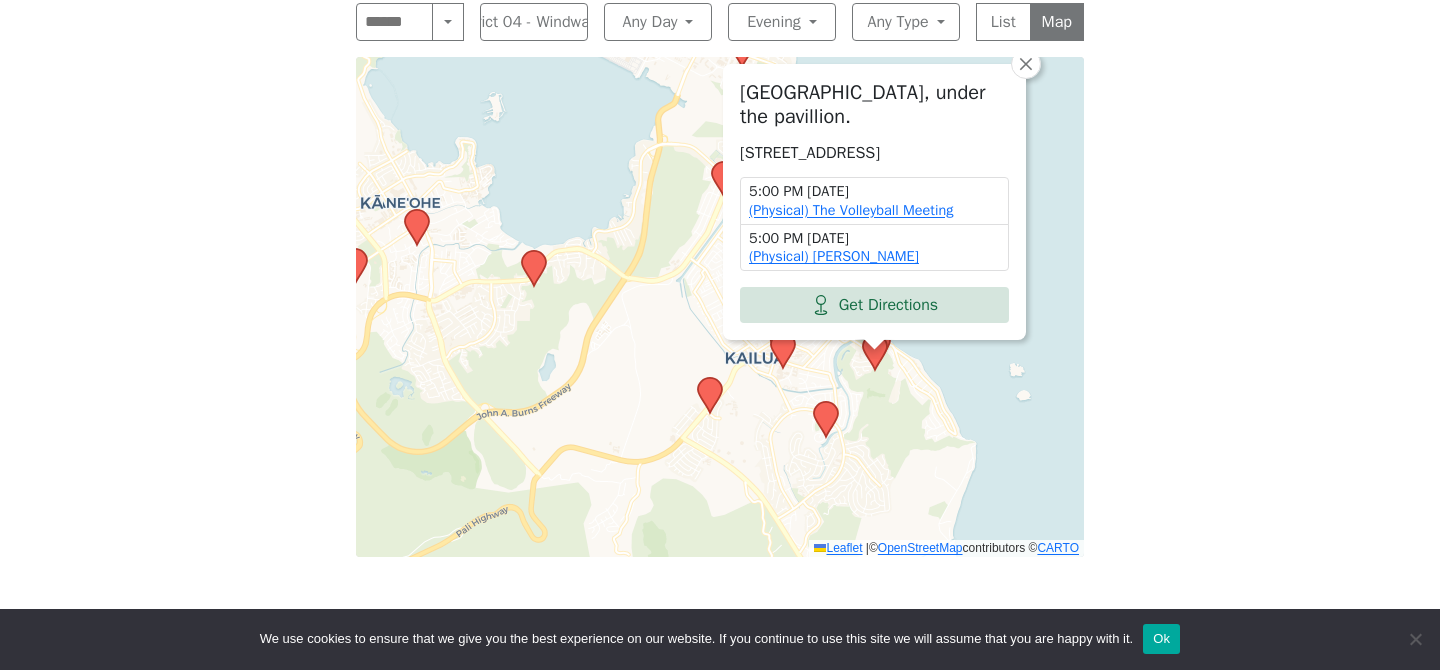click on "Kailua Beach Park, under the pavillion. 104 Alala Rd, Kailua, HI 96734, USA 5:00 PM Sunday (Physical) The Volleyball Meeting 5:00 PM Tuesday (Physical) Hui Get Directions ×  Leaflet   |  ©  OpenStreetMap  contributors ©  CARTO" at bounding box center [720, 307] 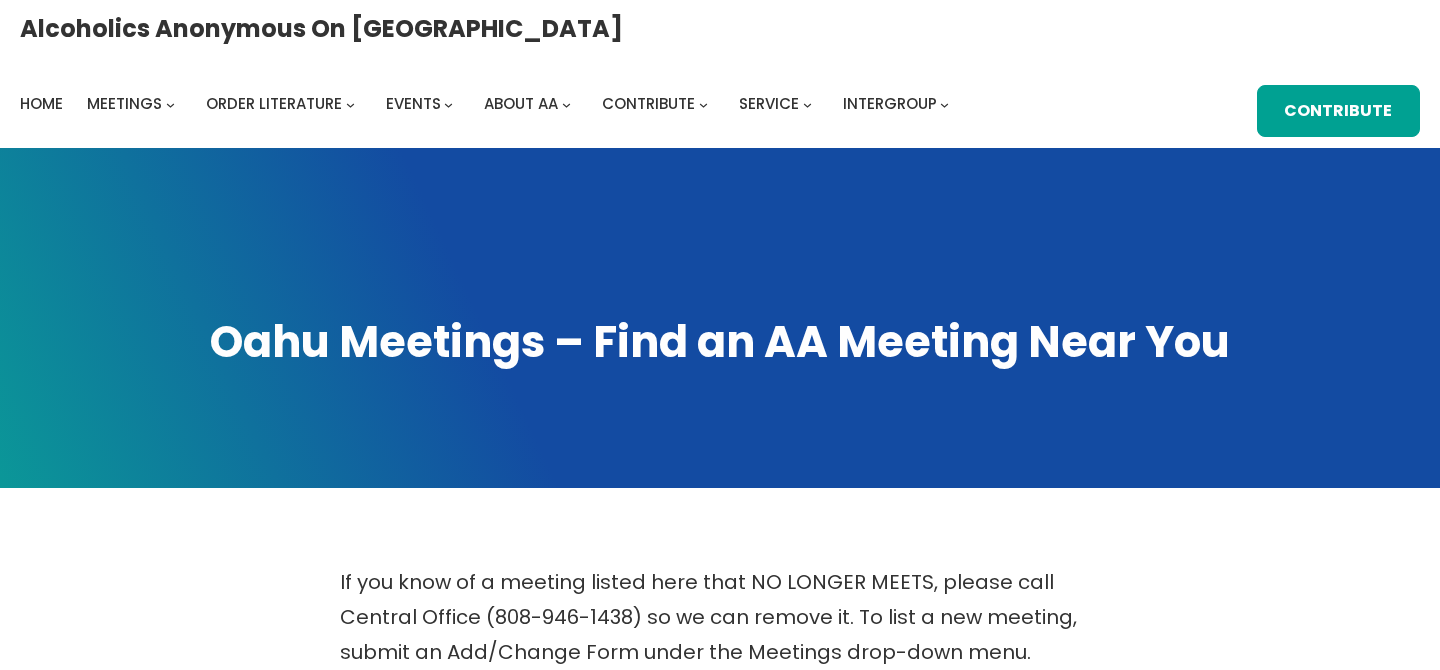scroll, scrollTop: 0, scrollLeft: 0, axis: both 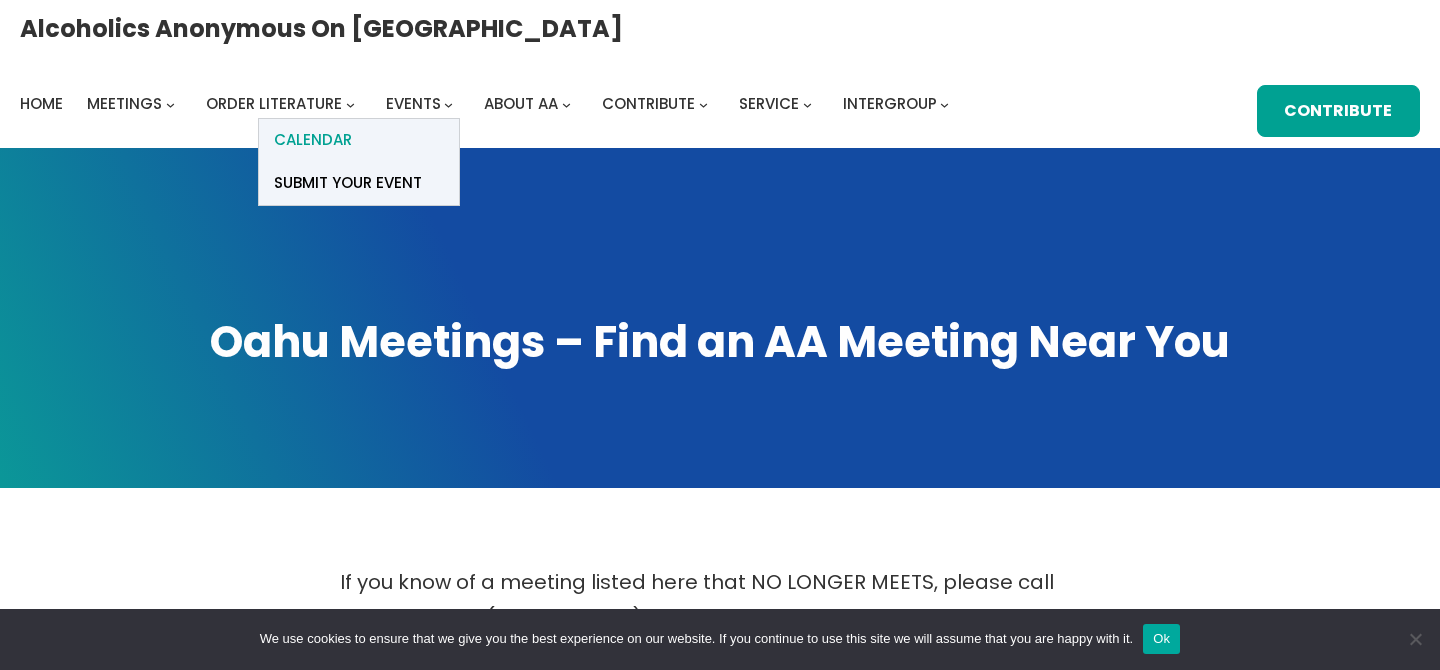 click on "Calendar" at bounding box center (359, 140) 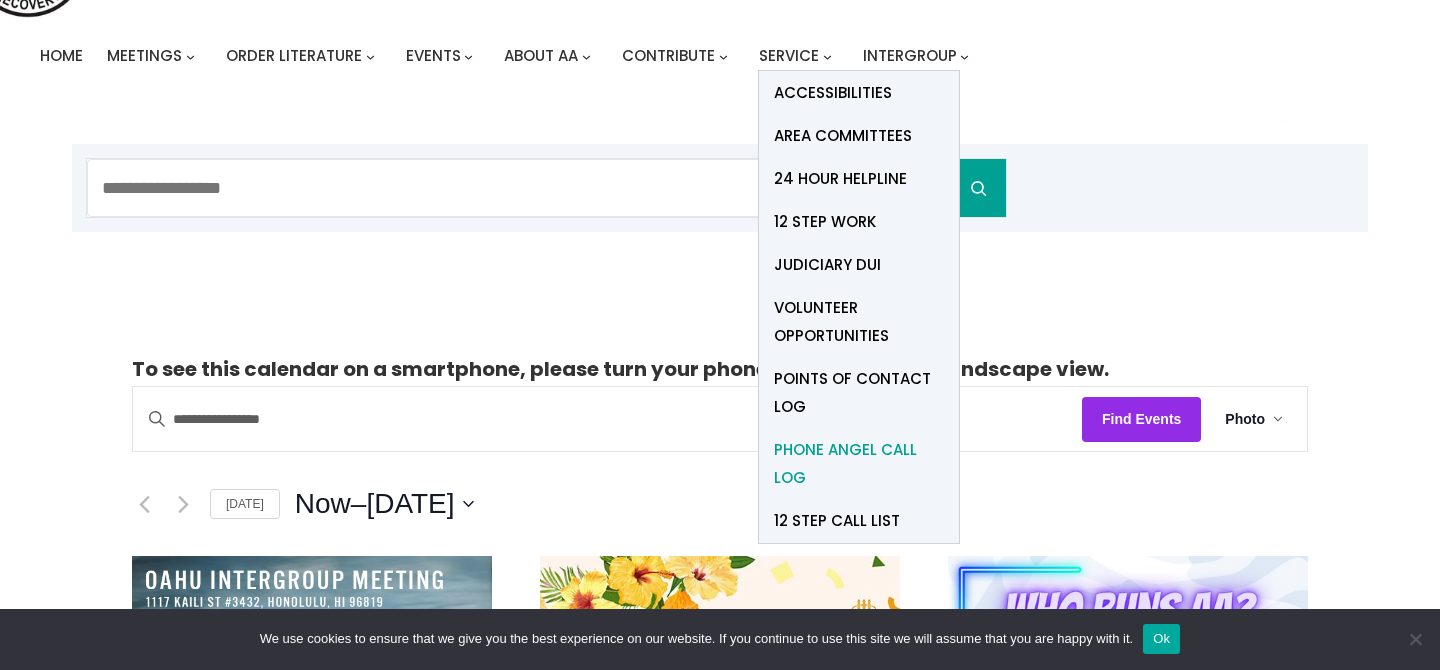 scroll, scrollTop: 127, scrollLeft: 0, axis: vertical 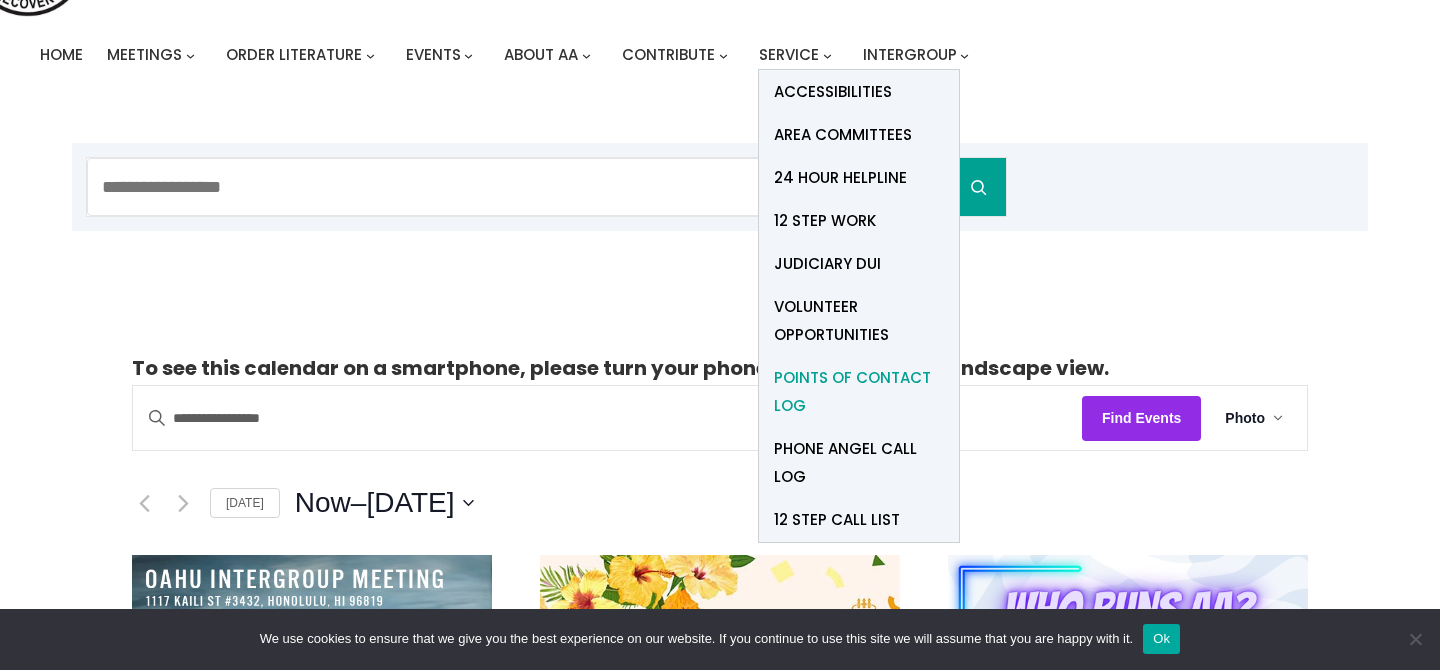 click on "Points of Contact Log" at bounding box center (859, 392) 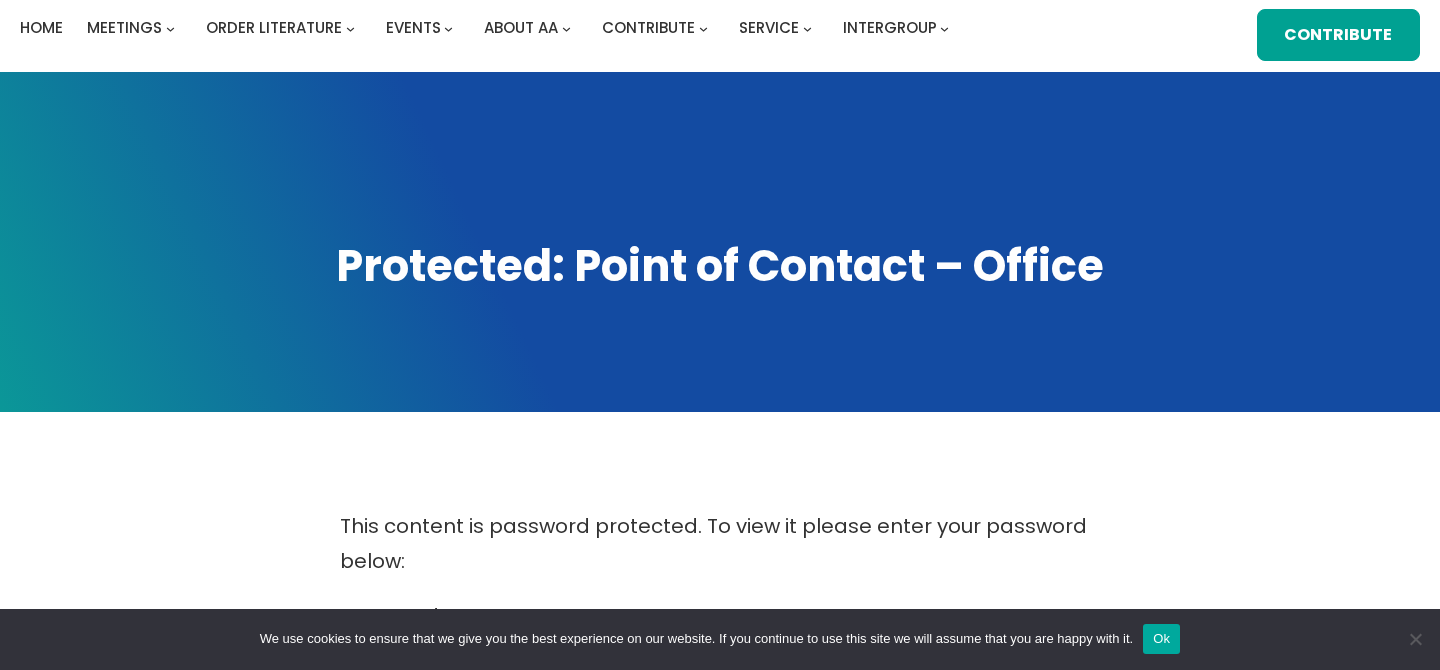 scroll, scrollTop: 0, scrollLeft: 0, axis: both 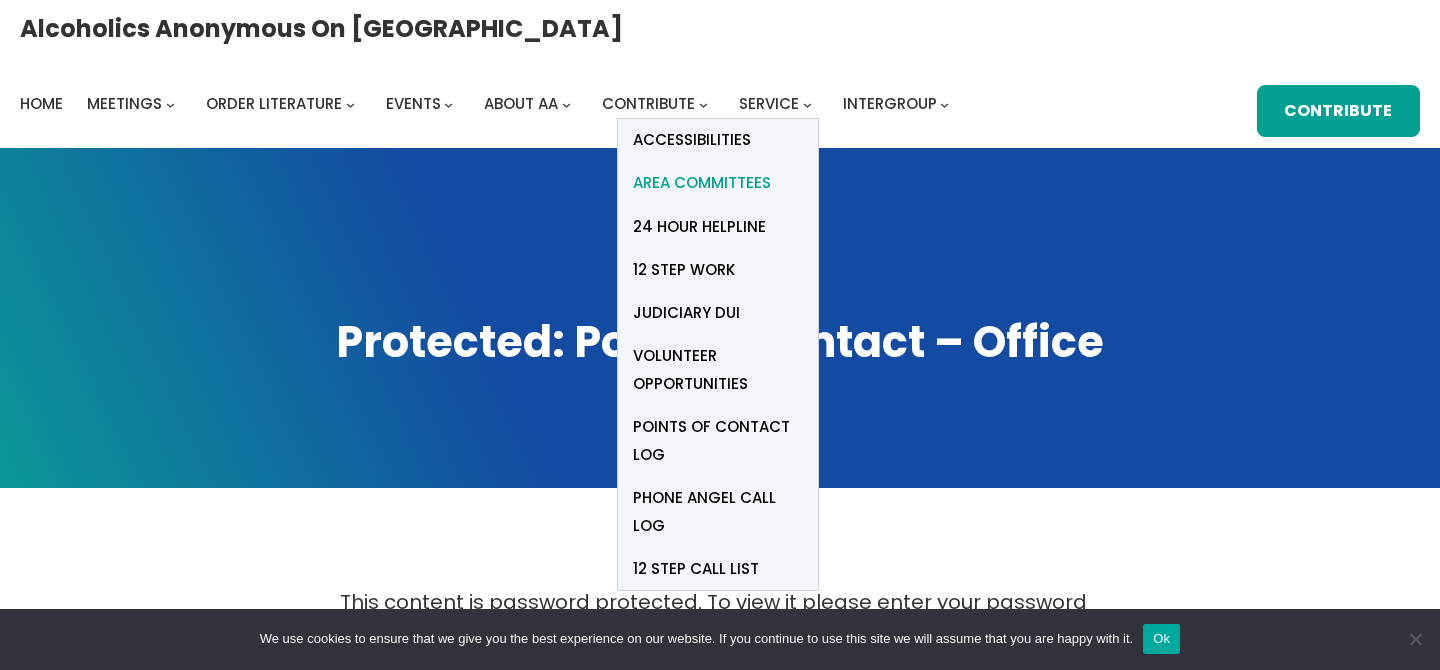 click on "Area Committees" at bounding box center [702, 183] 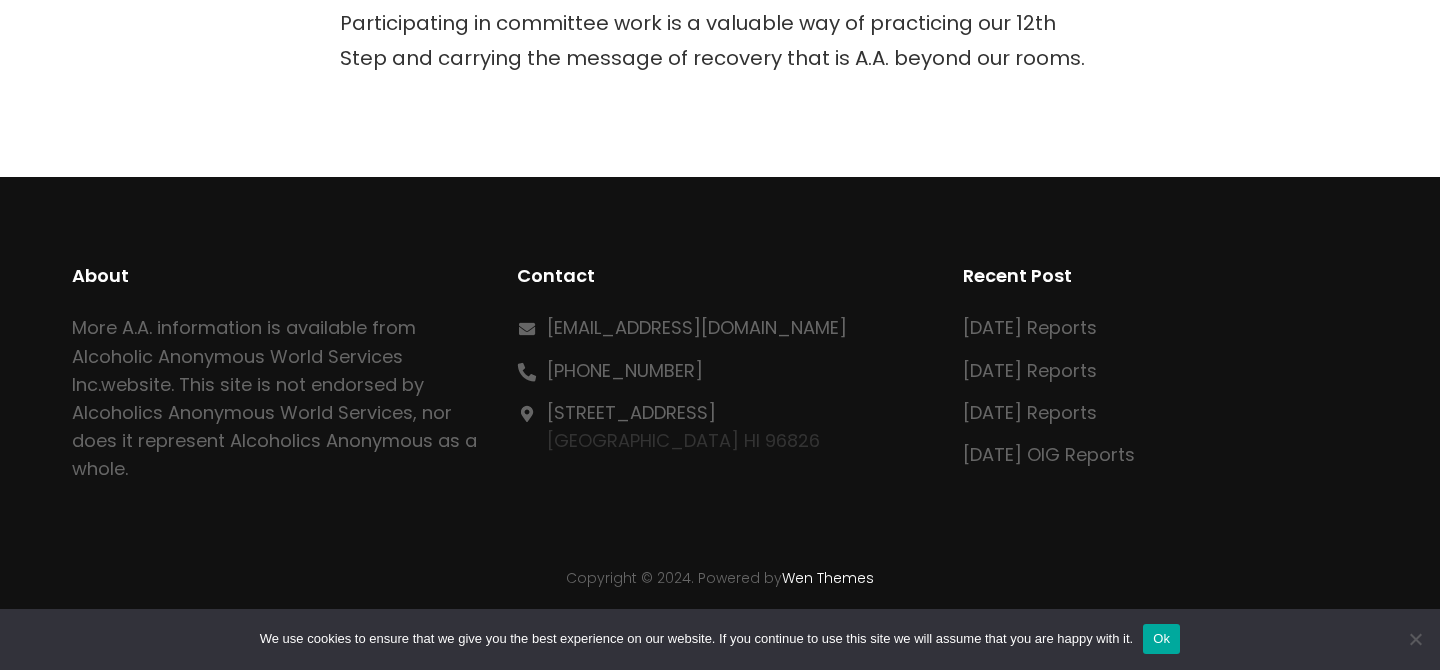 scroll, scrollTop: 0, scrollLeft: 0, axis: both 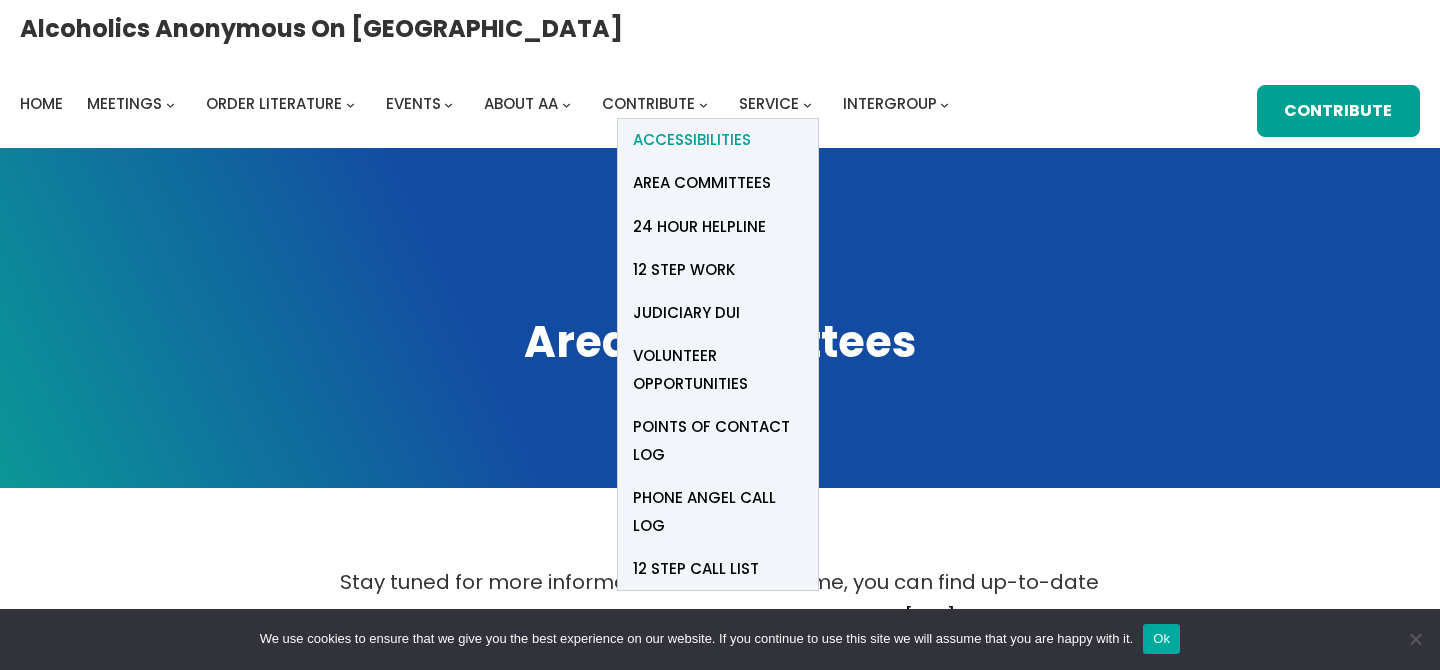 click on "Accessibilities" at bounding box center [692, 140] 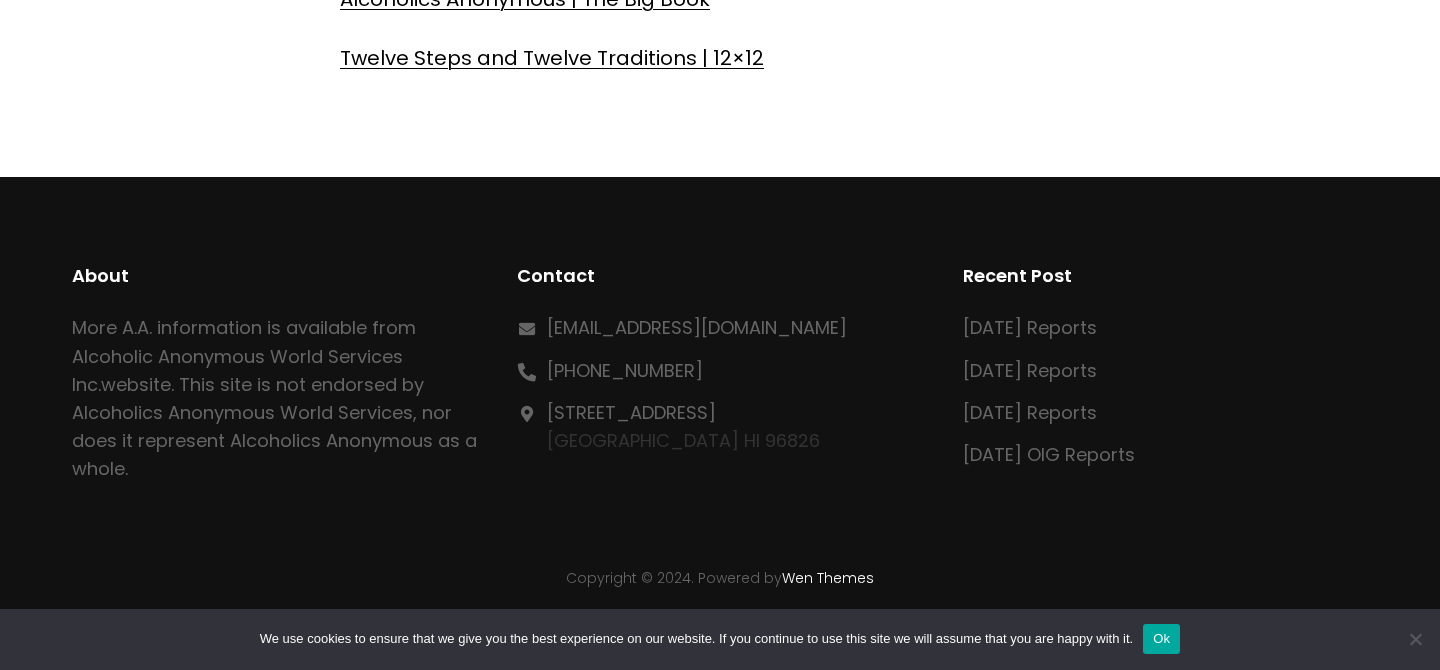 scroll, scrollTop: 0, scrollLeft: 0, axis: both 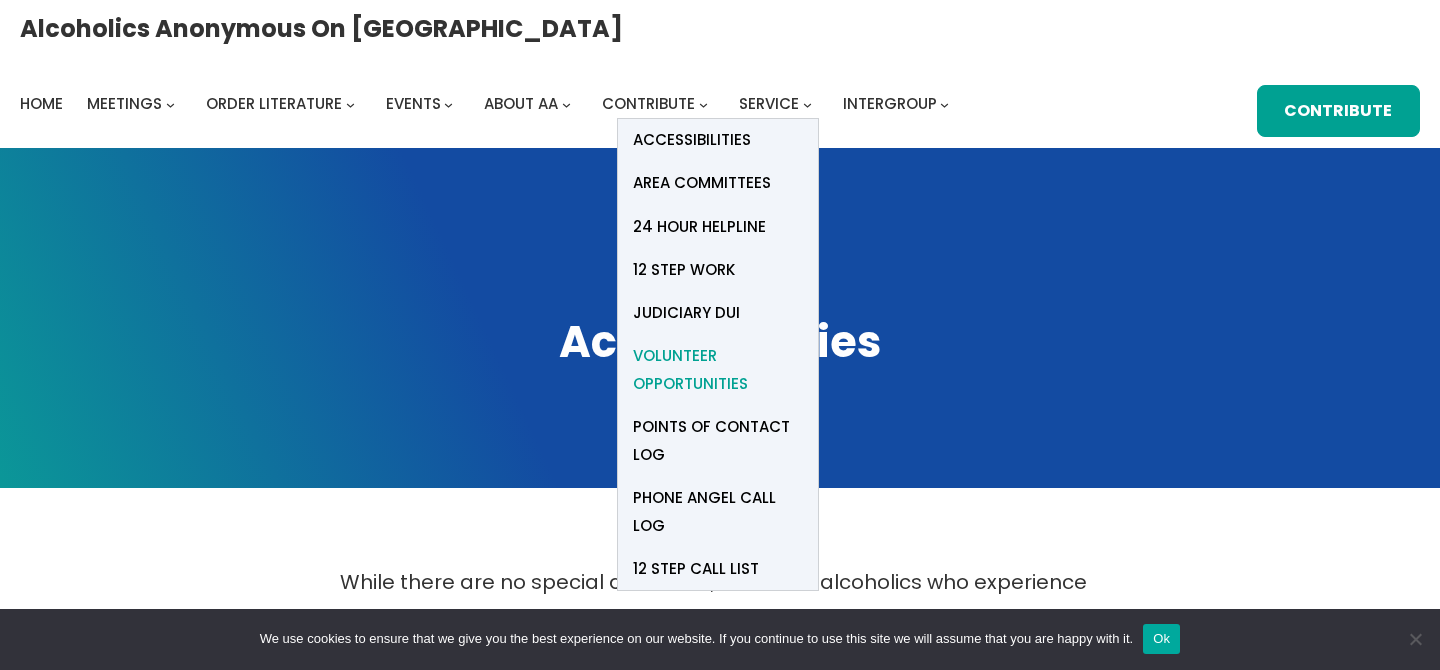 click on "Volunteer Opportunities" at bounding box center (718, 370) 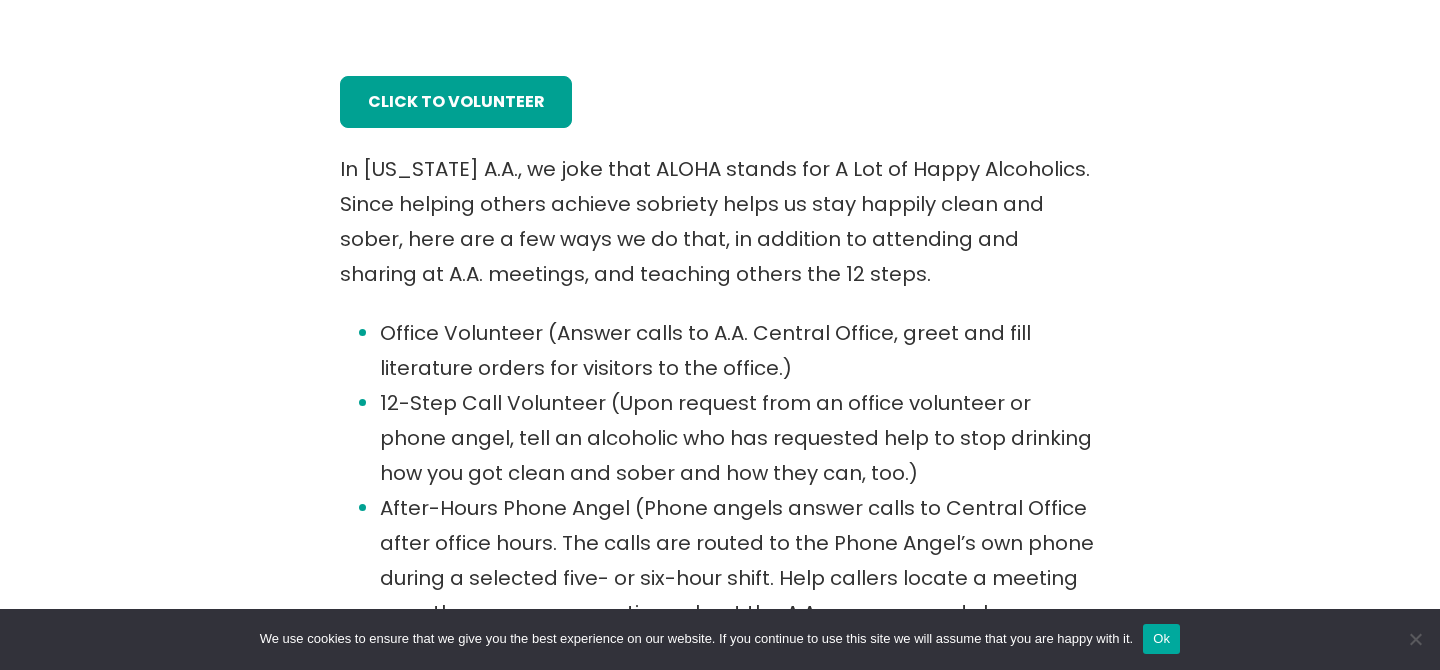 scroll, scrollTop: 508, scrollLeft: 0, axis: vertical 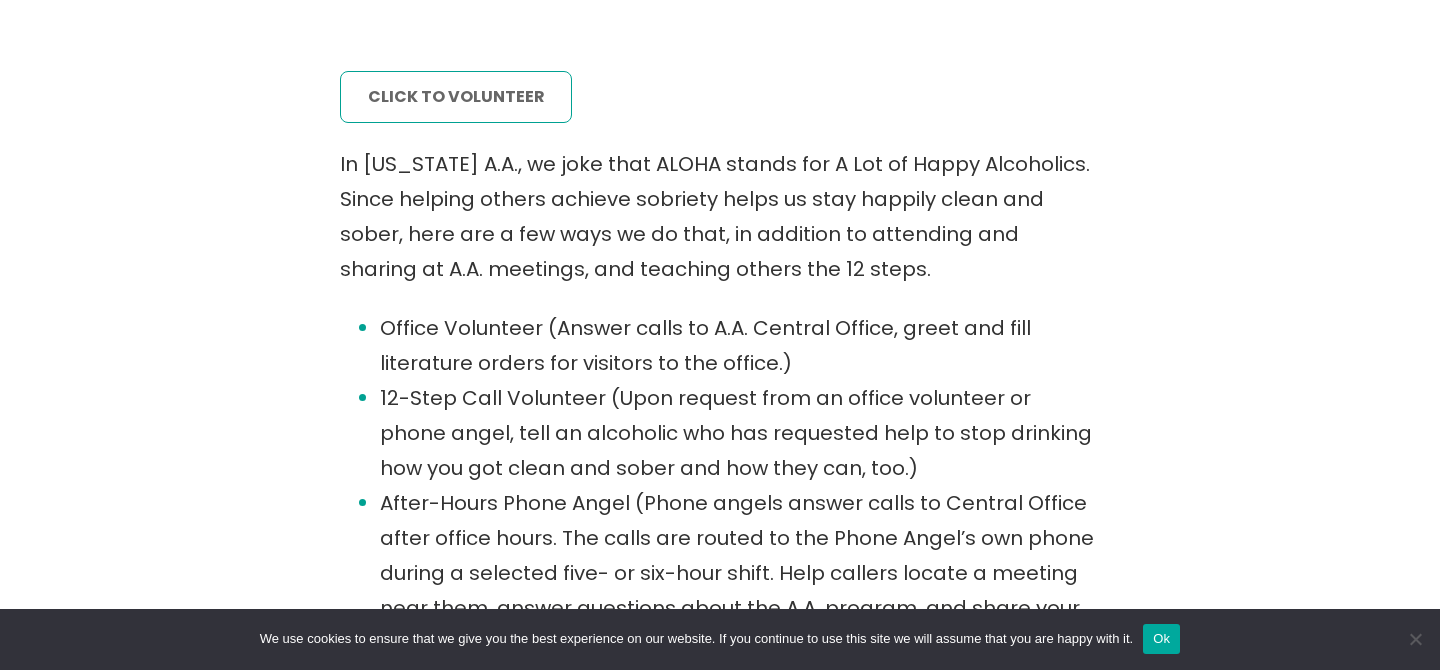 click on "click to volunteer" at bounding box center [456, 97] 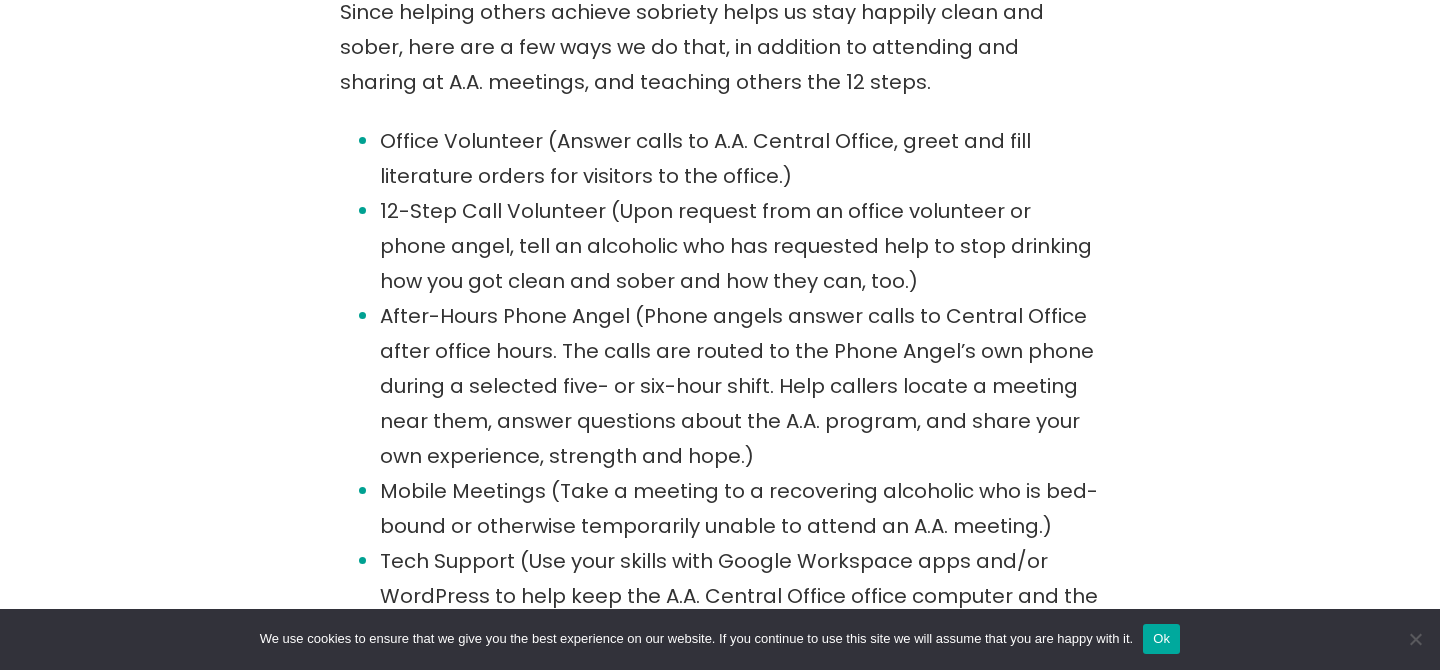 scroll, scrollTop: 0, scrollLeft: 0, axis: both 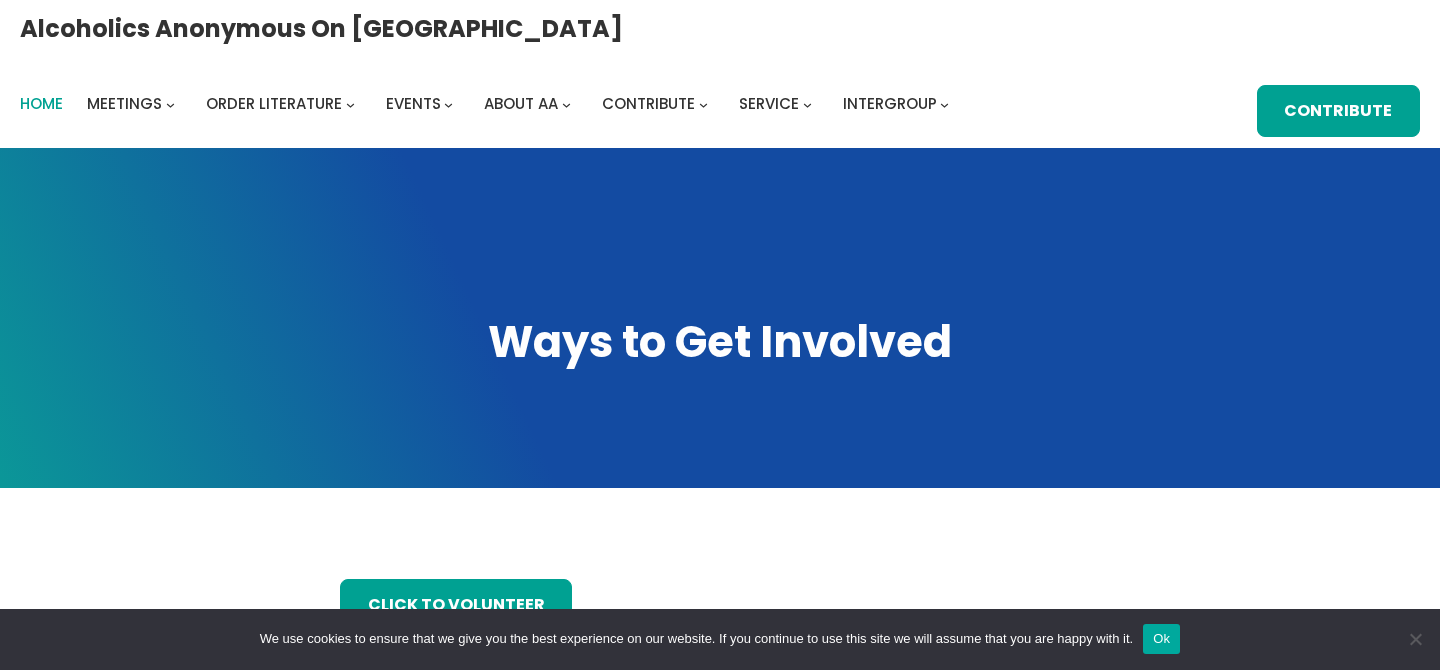 click on "Home" at bounding box center (41, 103) 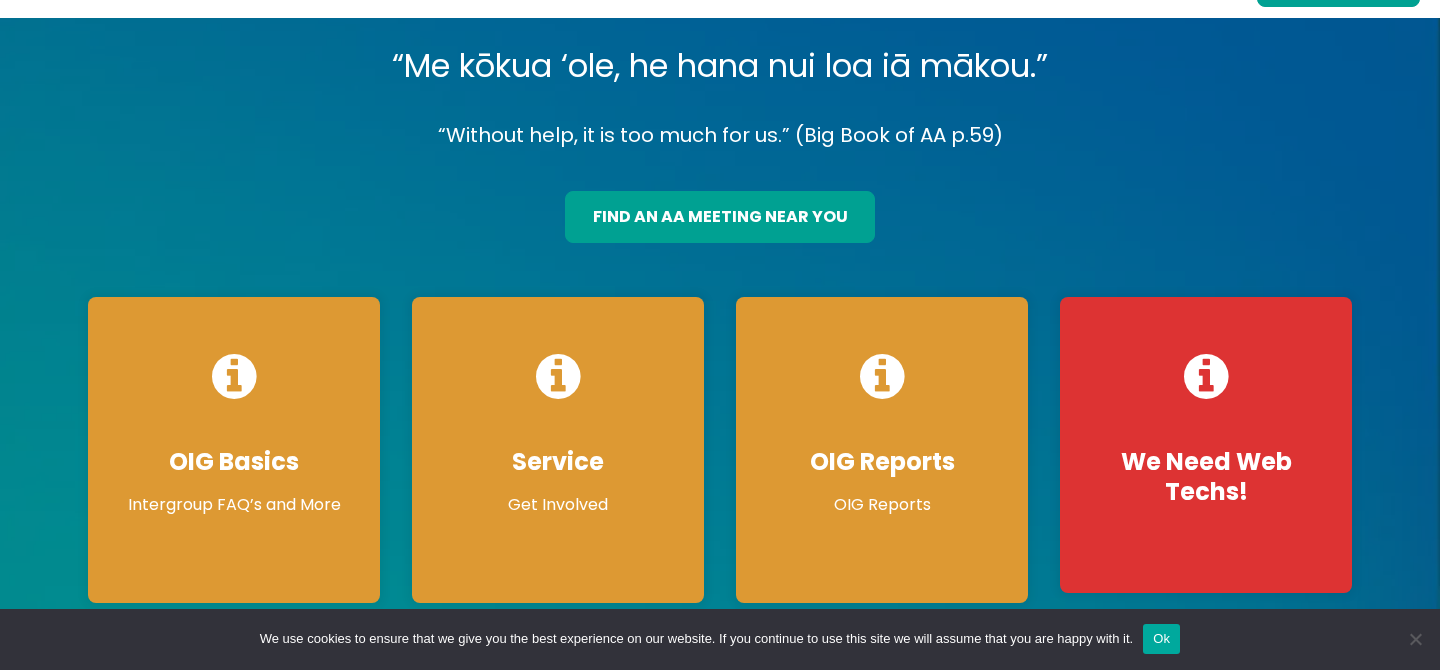 scroll, scrollTop: 0, scrollLeft: 0, axis: both 